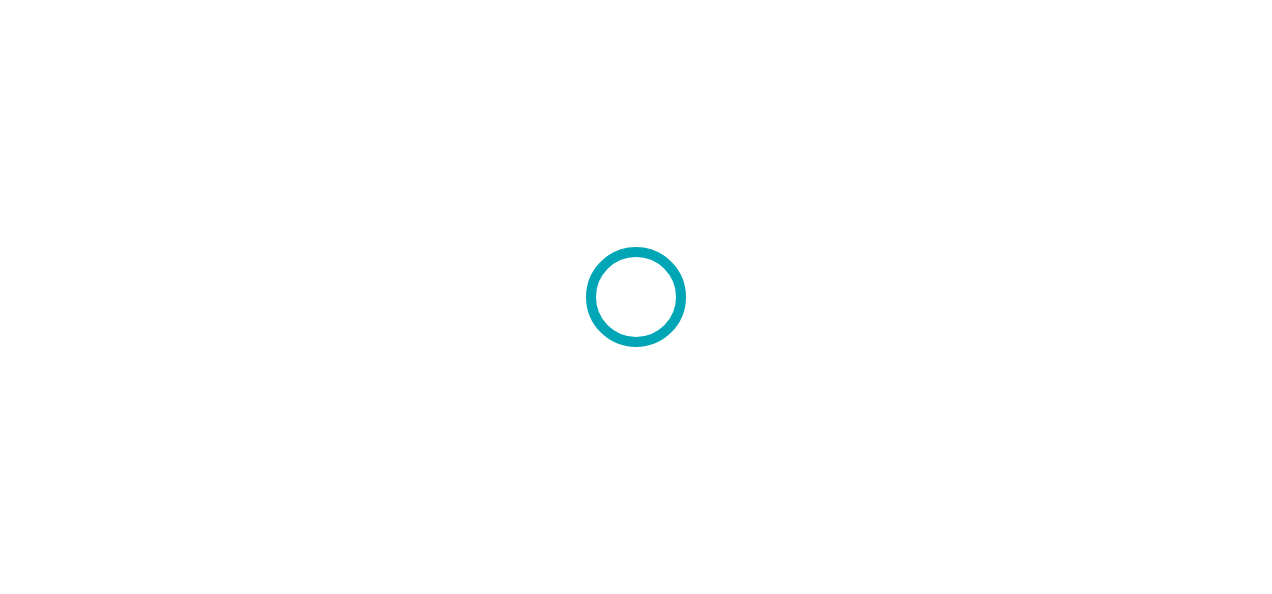 scroll, scrollTop: 0, scrollLeft: 0, axis: both 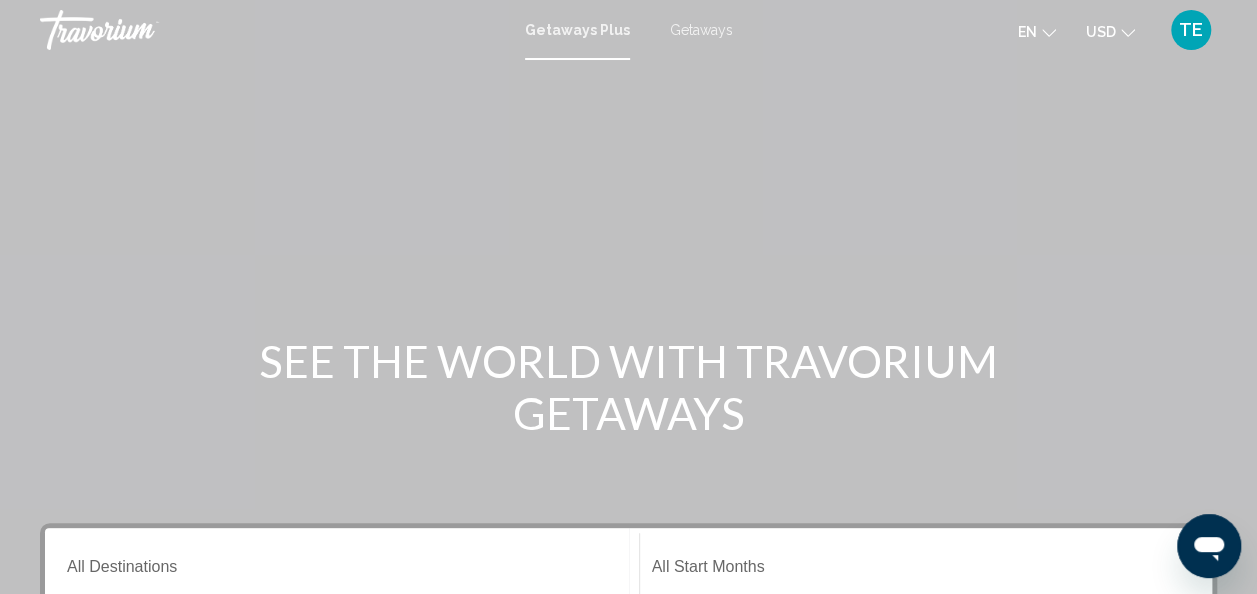 click on "Getaways" at bounding box center (701, 30) 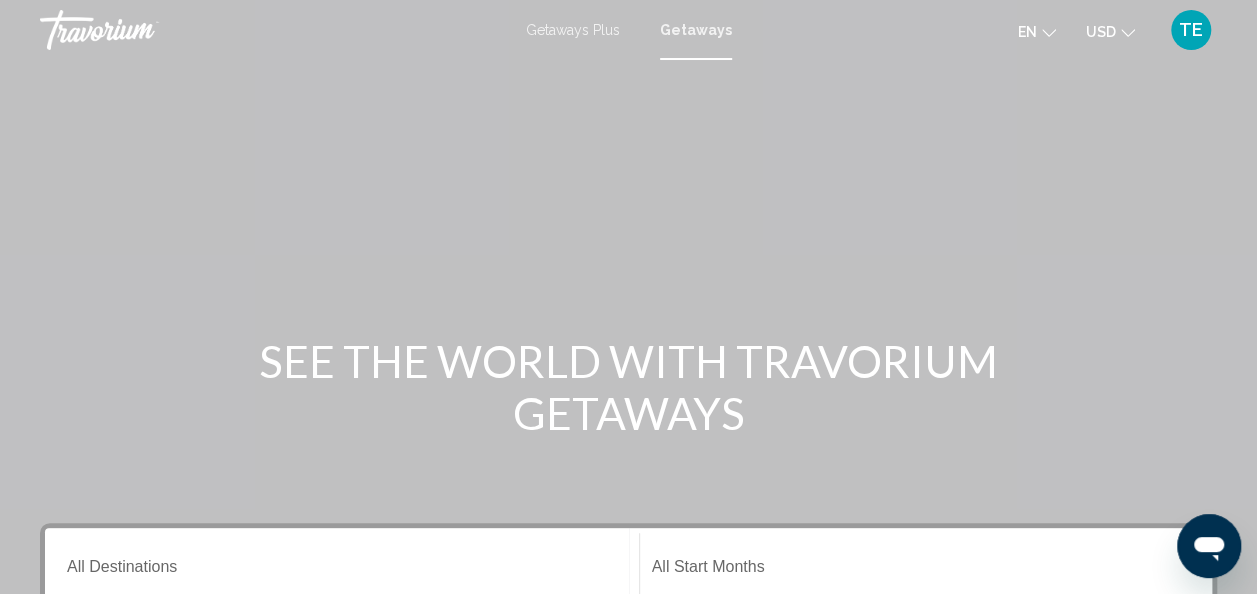 click on "Destination All Destinations" at bounding box center [342, 564] 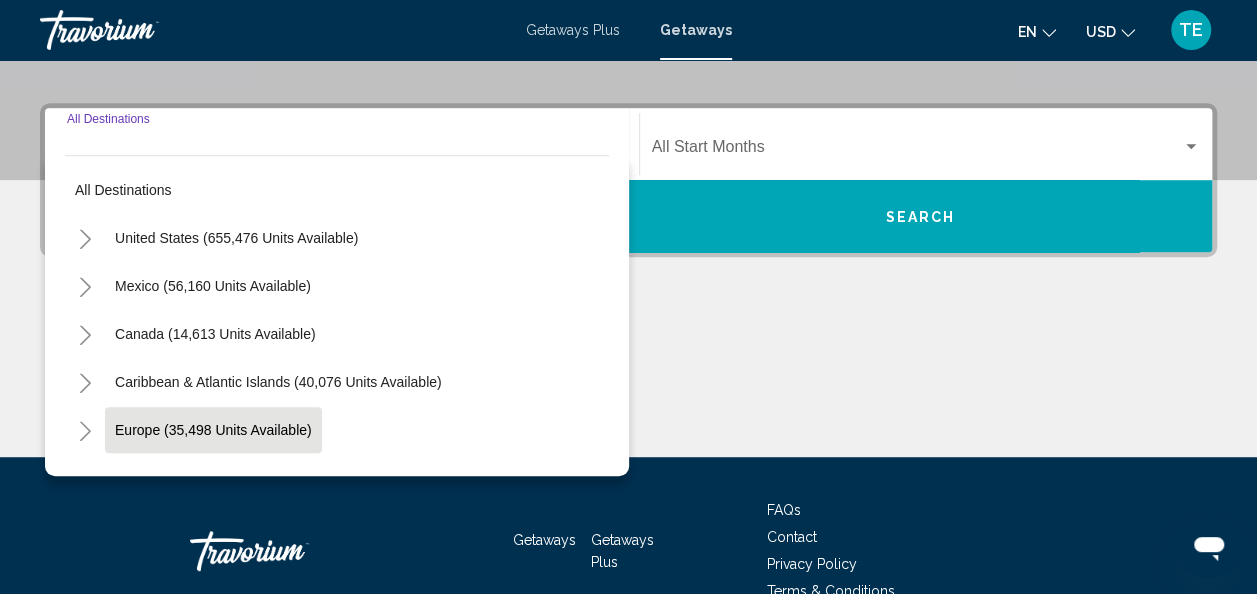 scroll, scrollTop: 458, scrollLeft: 0, axis: vertical 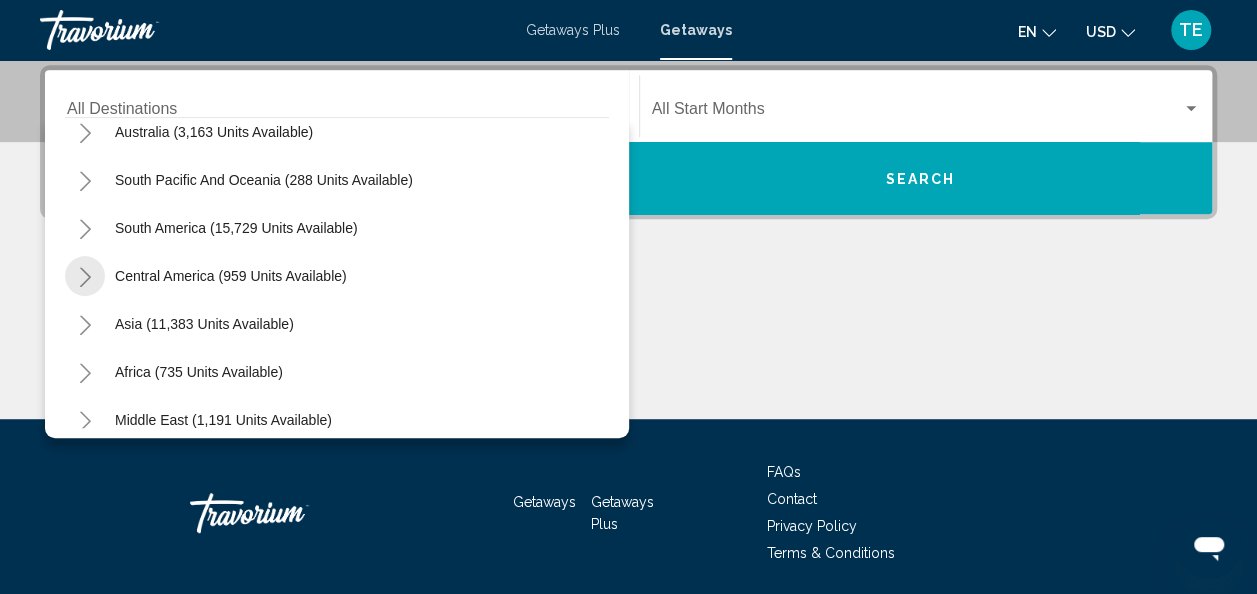 click 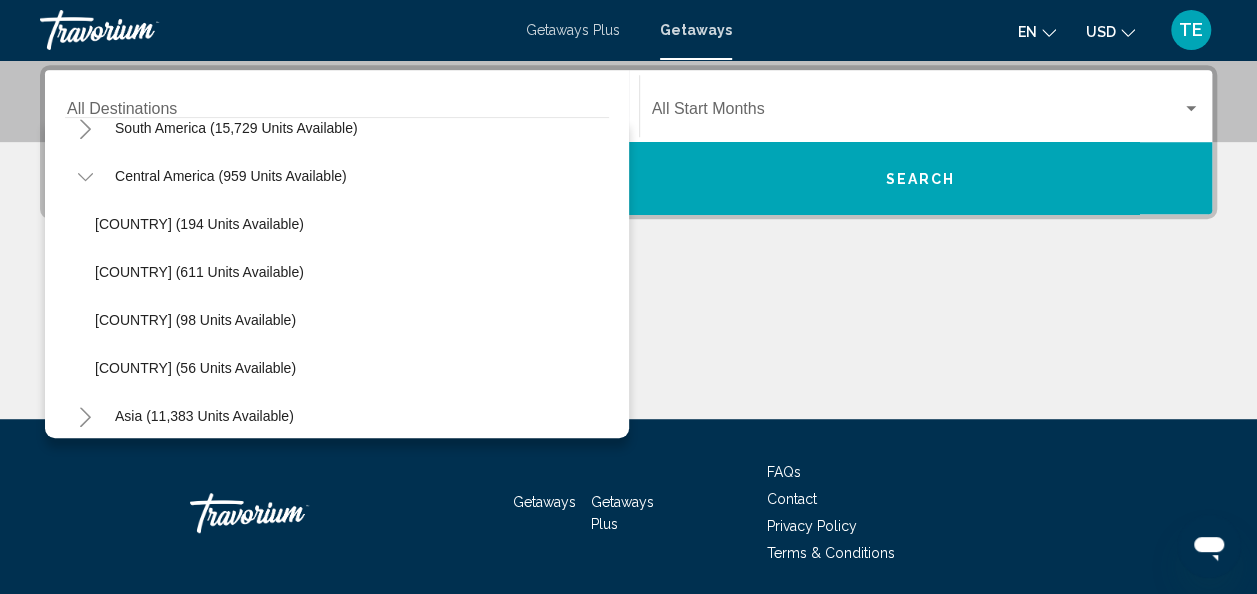 scroll, scrollTop: 308, scrollLeft: 0, axis: vertical 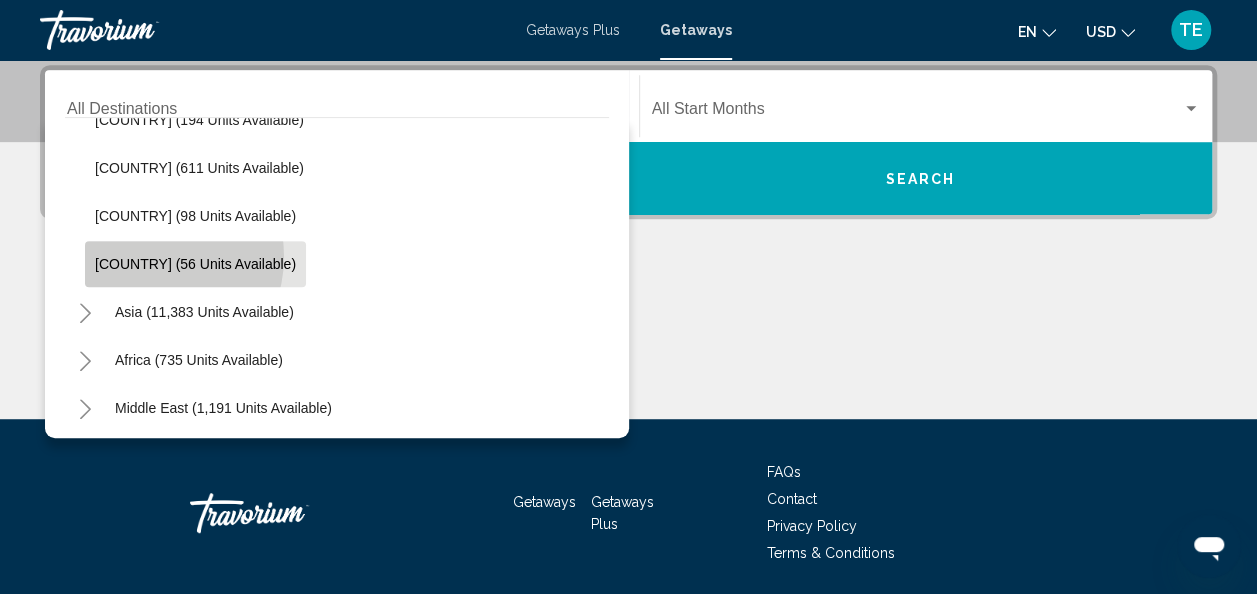 click on "[COUNTRY] (56 units available)" 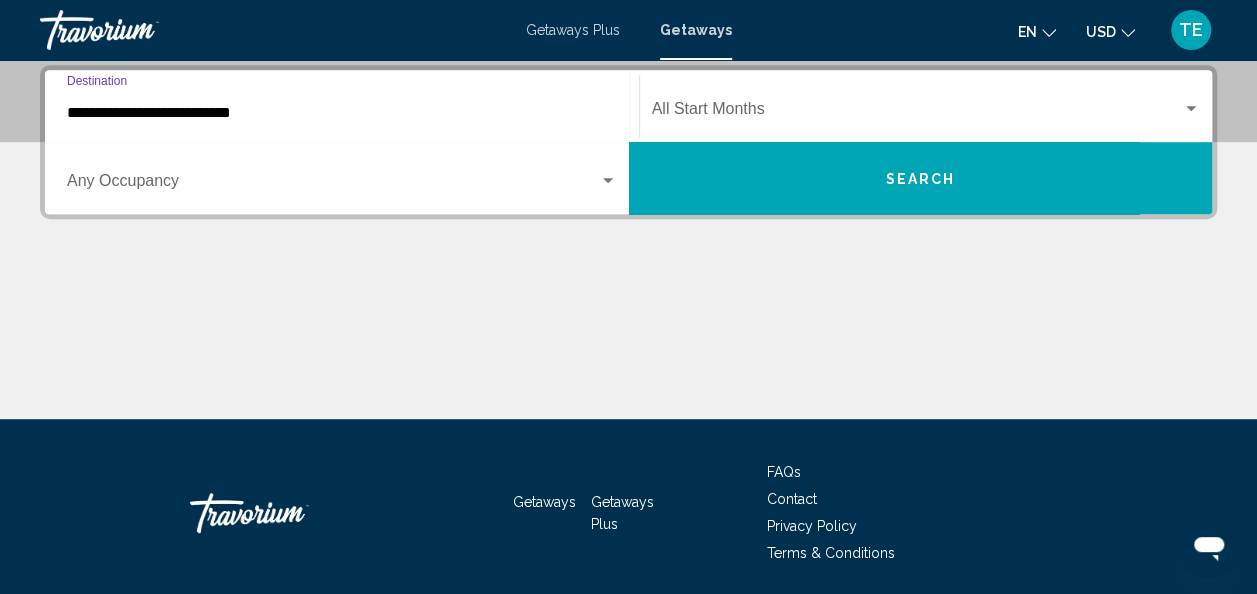 click at bounding box center (917, 113) 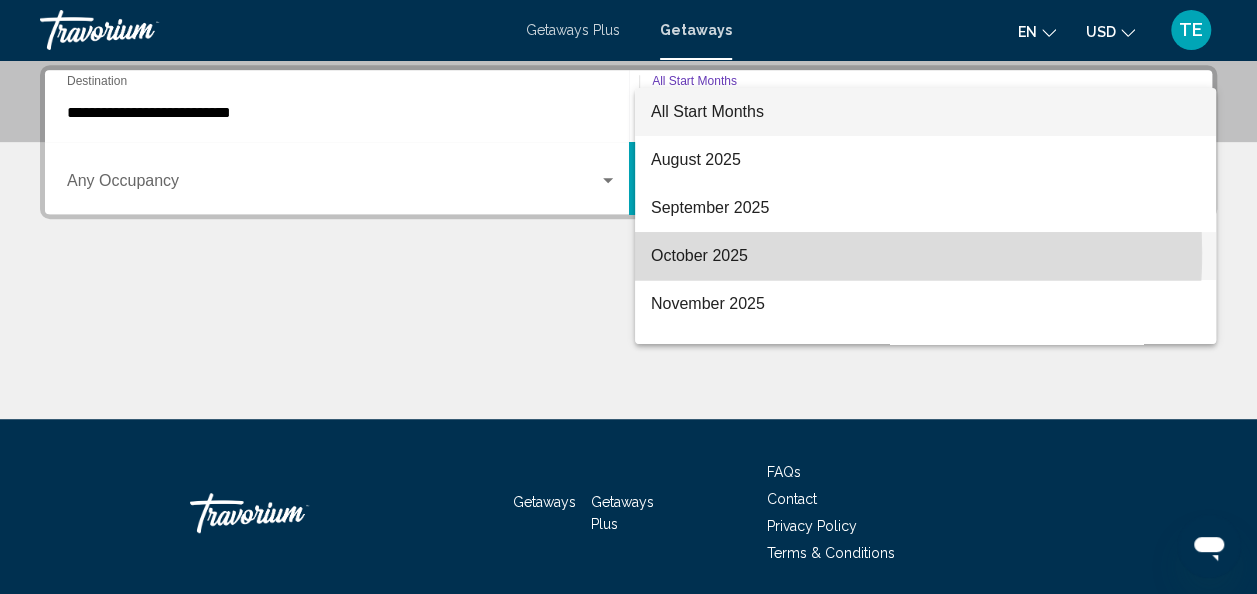 click on "October 2025" at bounding box center [925, 256] 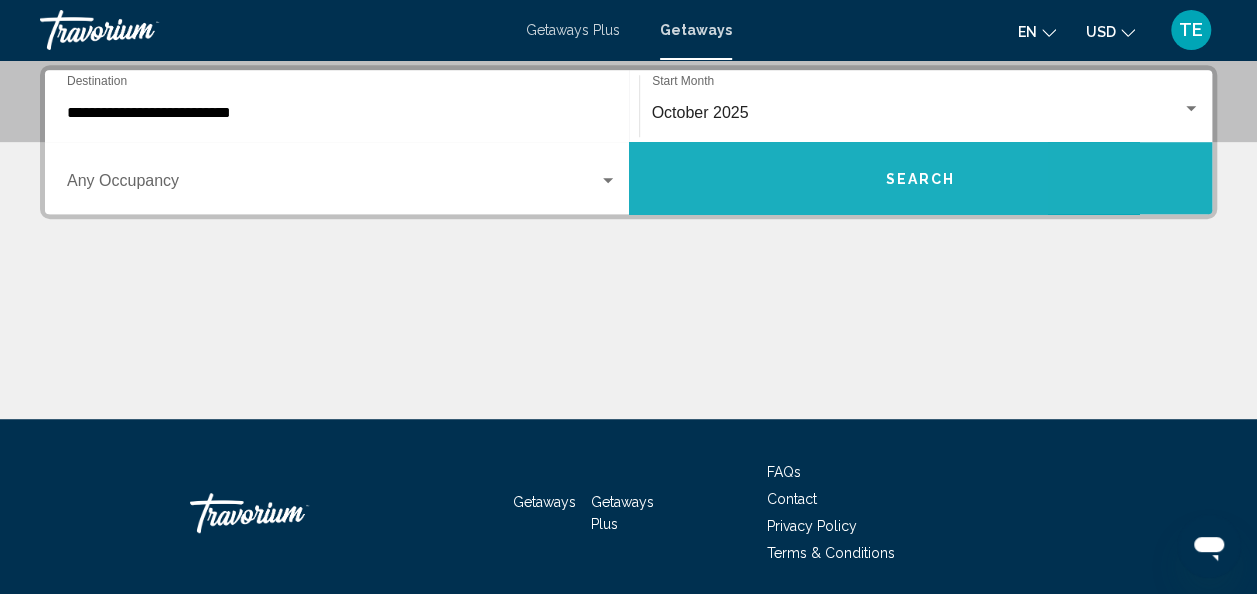 click on "Search" at bounding box center [921, 178] 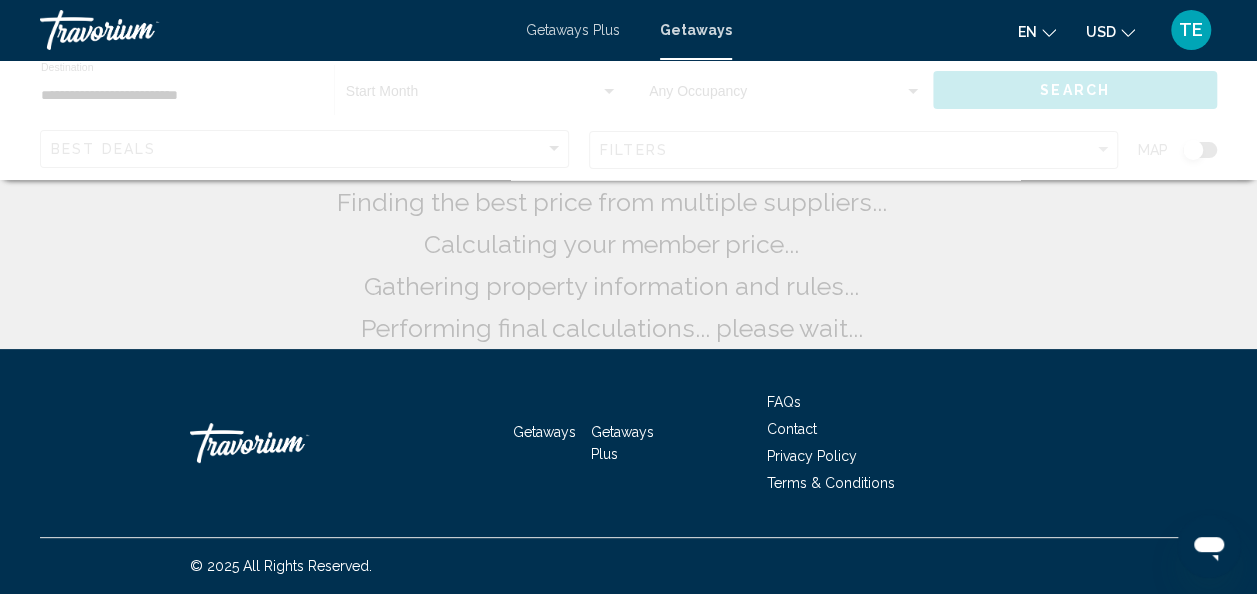 scroll, scrollTop: 0, scrollLeft: 0, axis: both 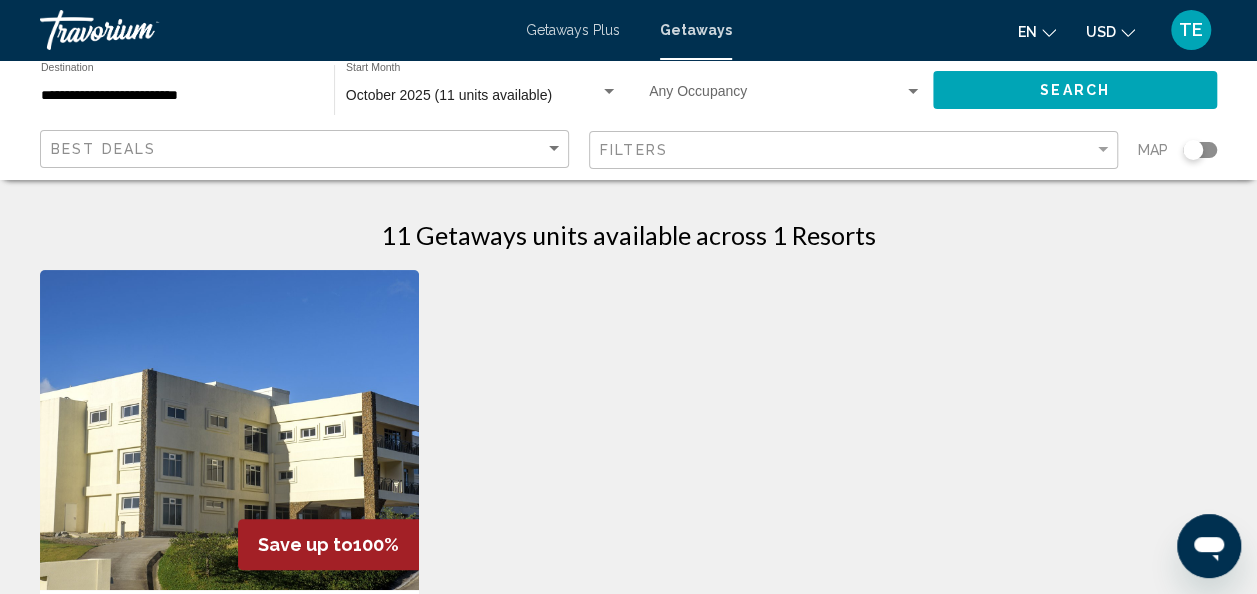 click on "**********" at bounding box center (177, 96) 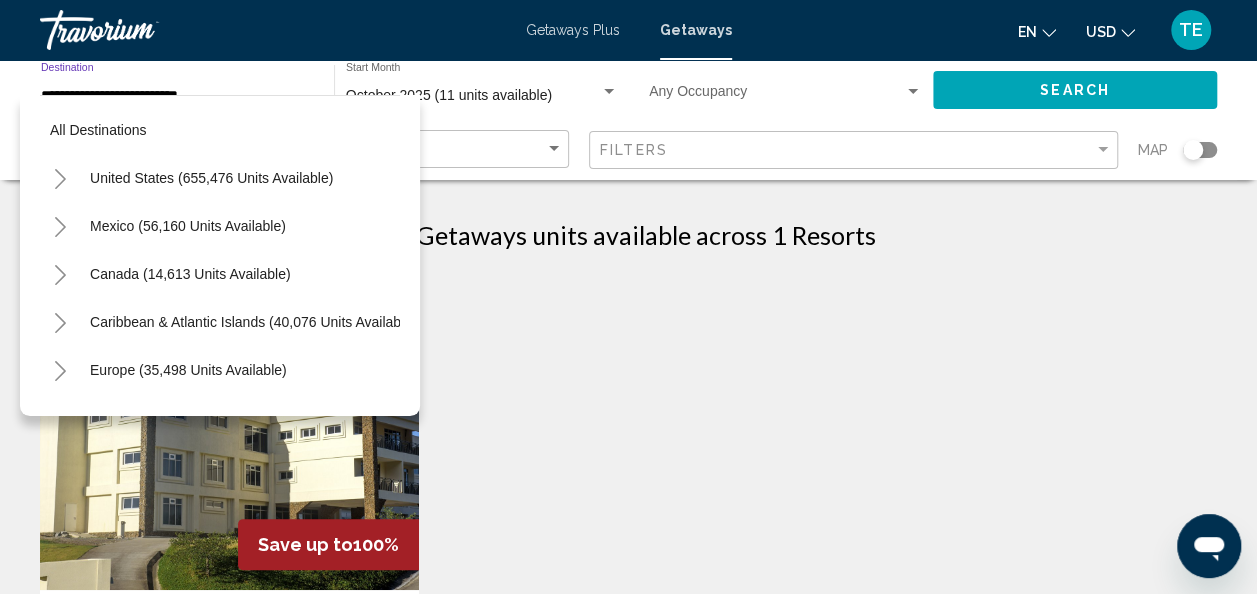 scroll, scrollTop: 510, scrollLeft: 0, axis: vertical 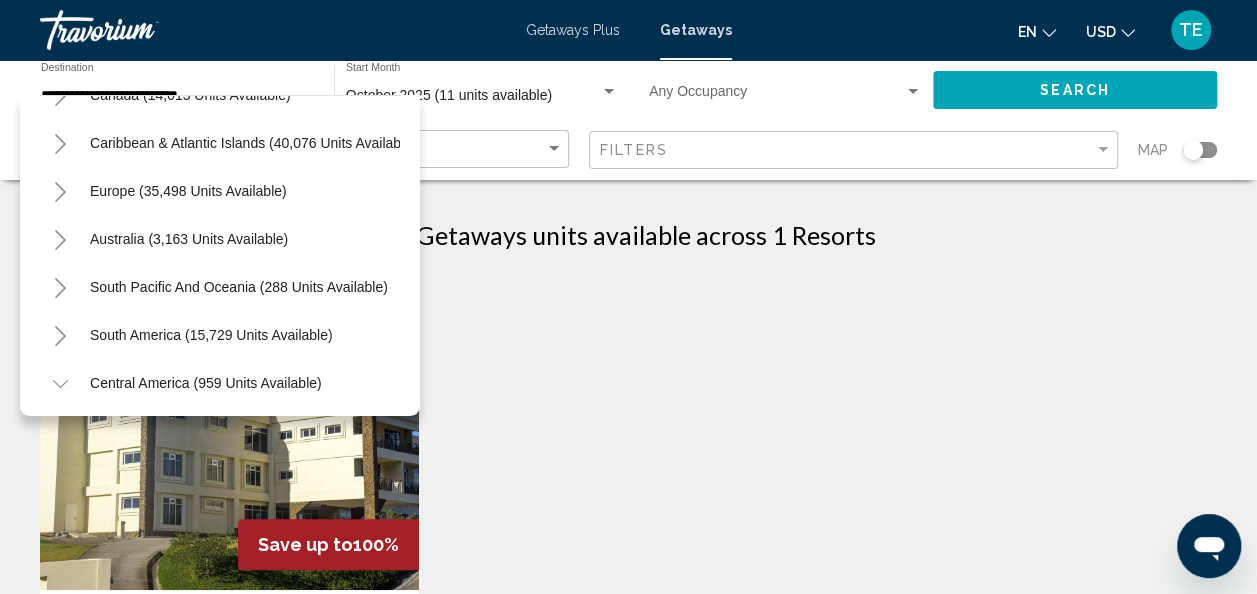 click 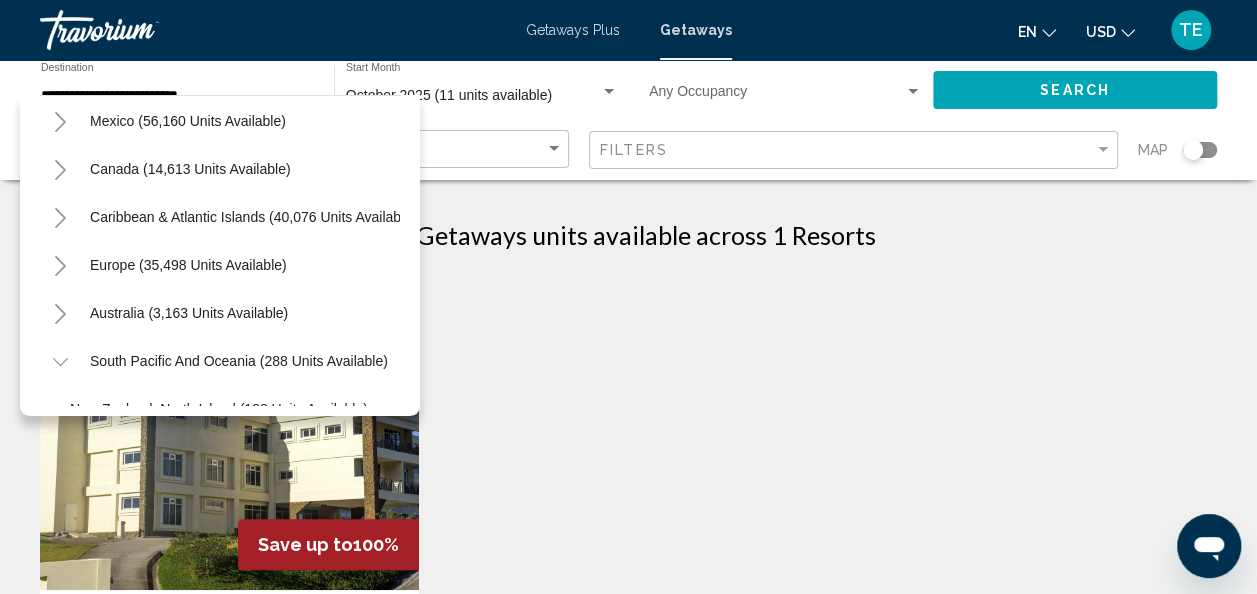 scroll, scrollTop: 97, scrollLeft: 0, axis: vertical 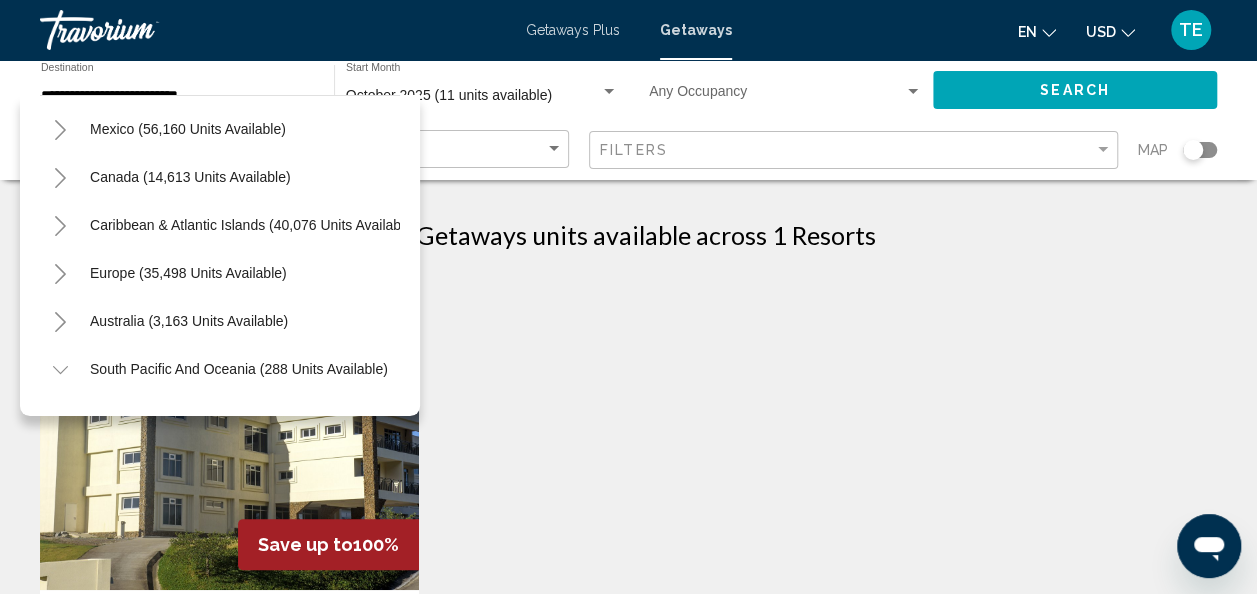 click 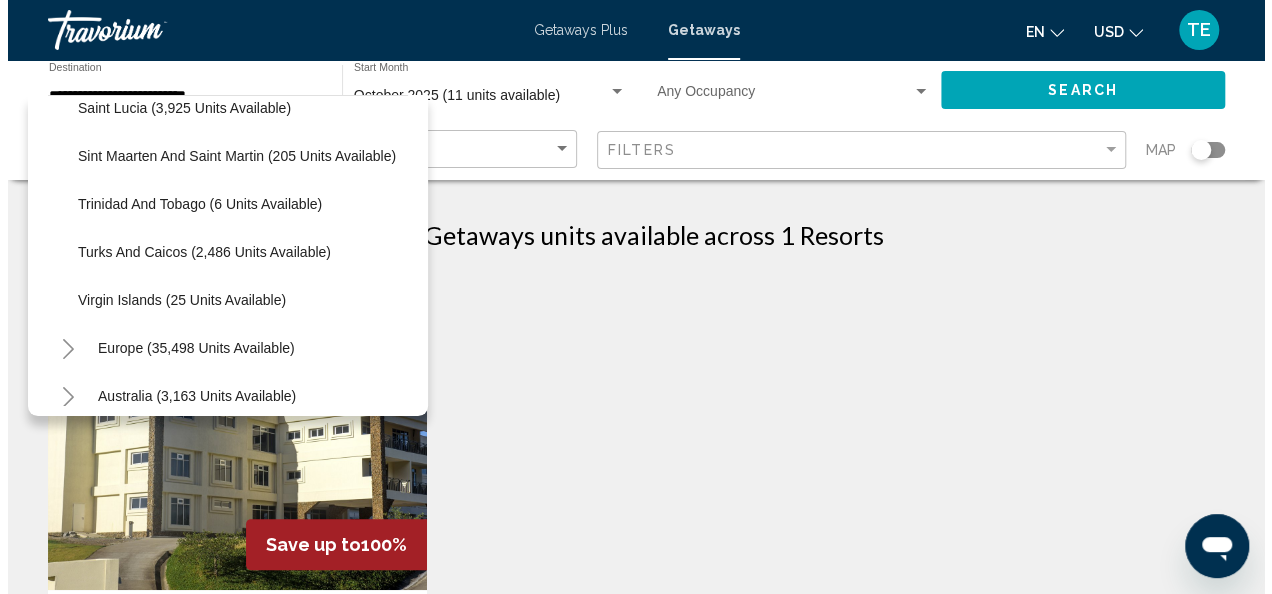 scroll, scrollTop: 642, scrollLeft: 0, axis: vertical 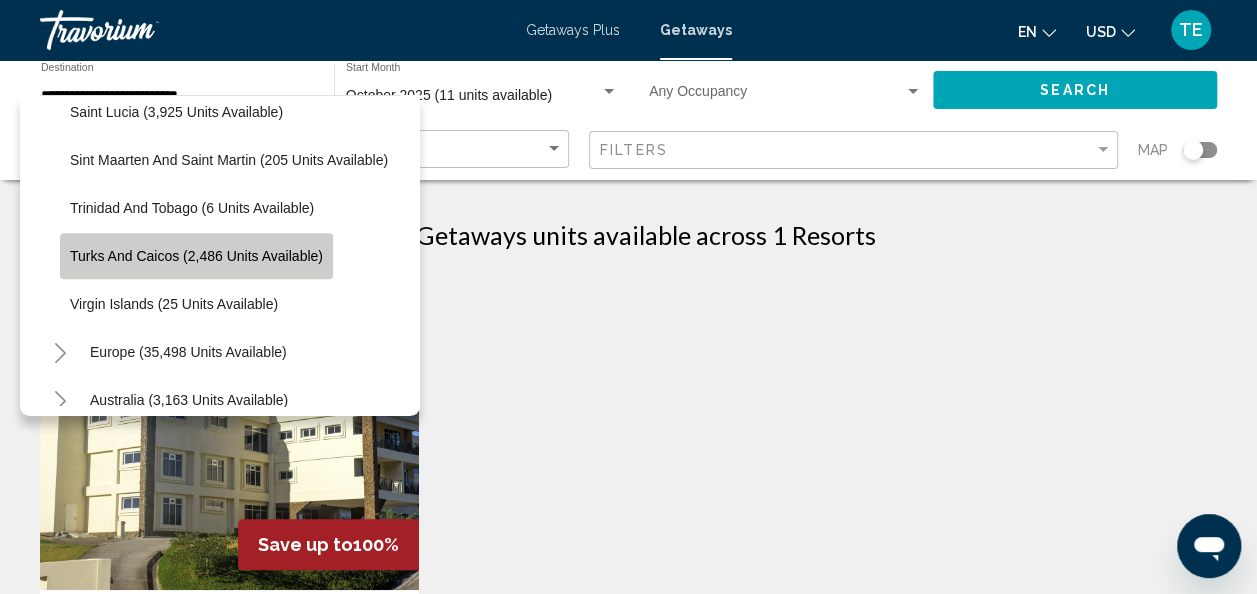 click on "Turks and Caicos (2,486 units available)" 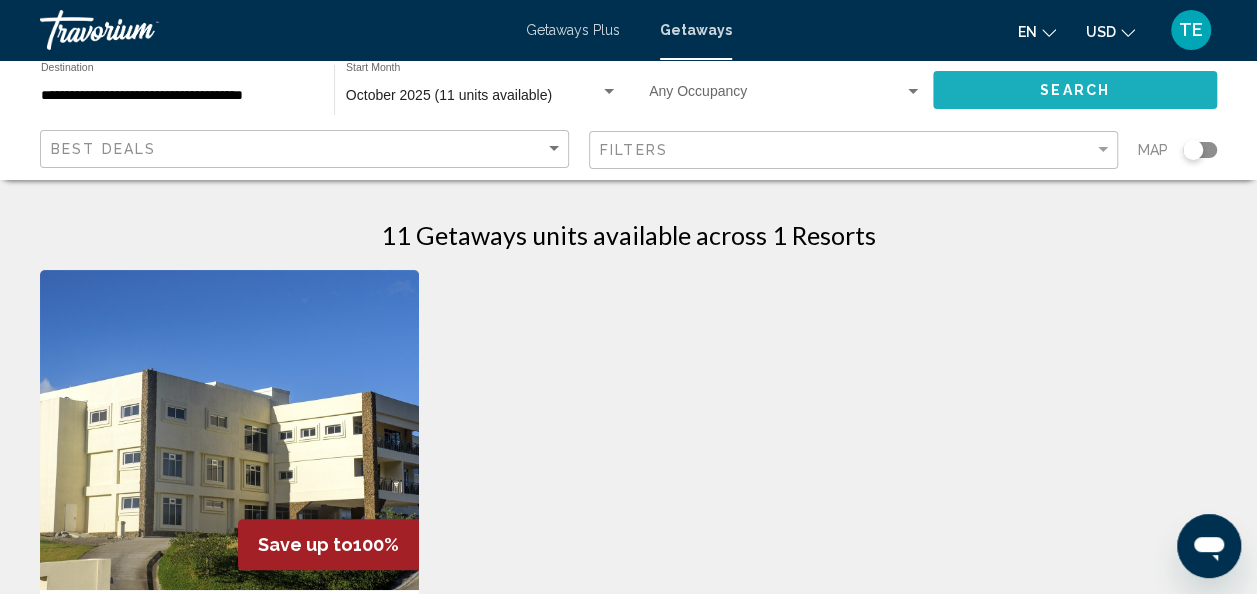 click on "Search" 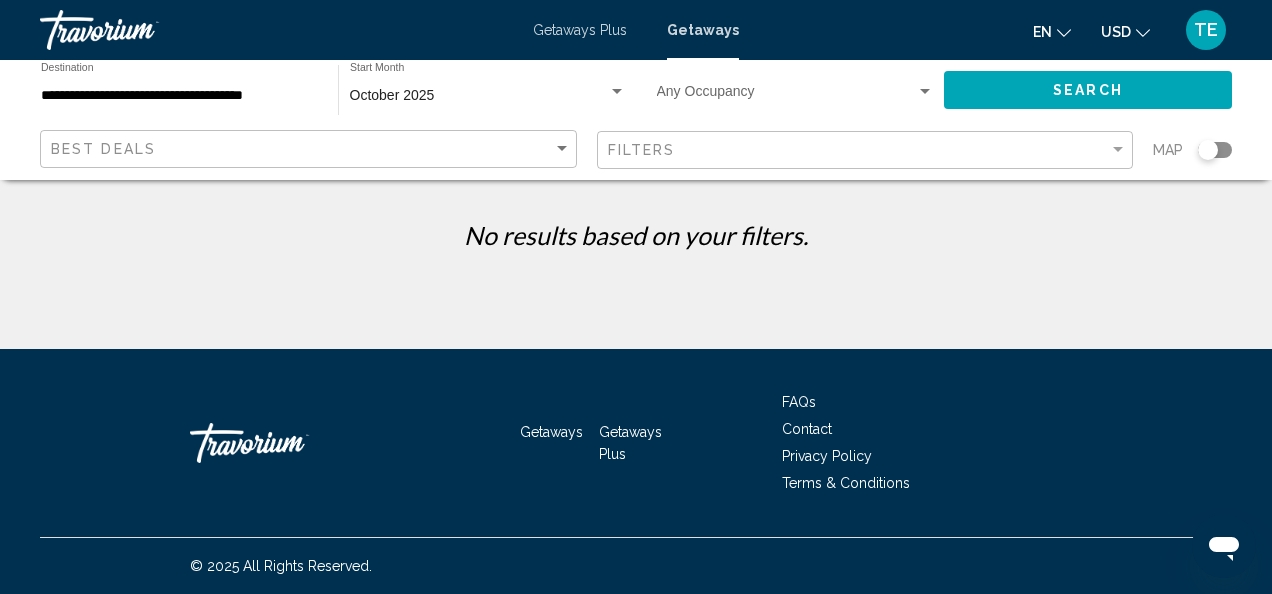 click on "**********" at bounding box center (179, 96) 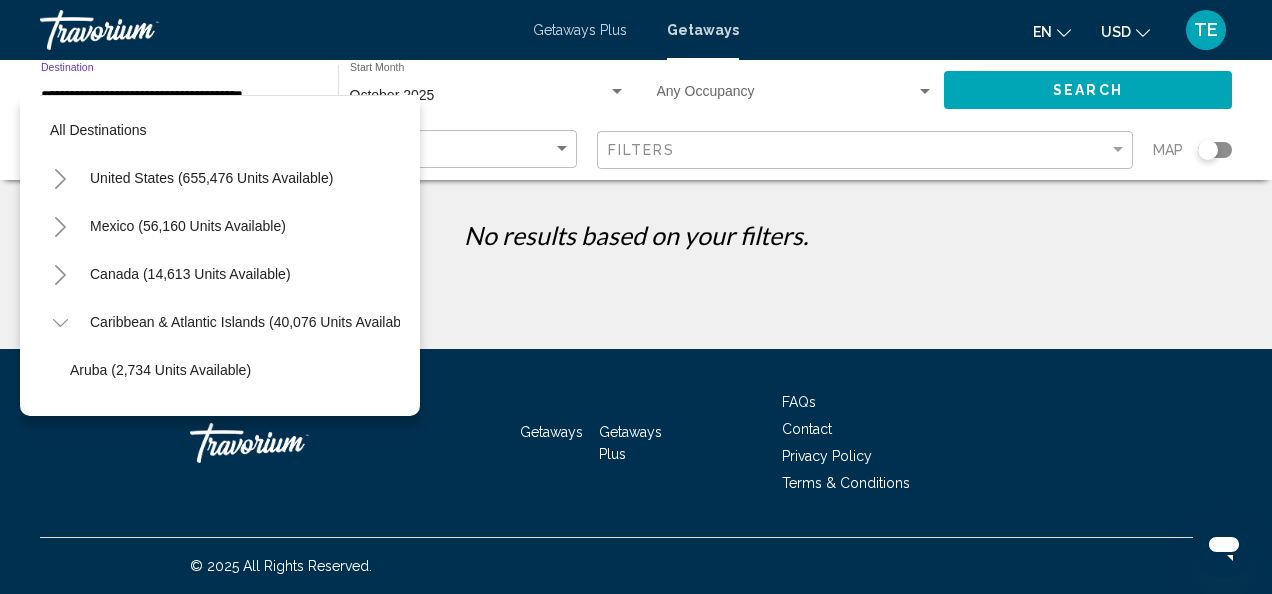scroll, scrollTop: 654, scrollLeft: 0, axis: vertical 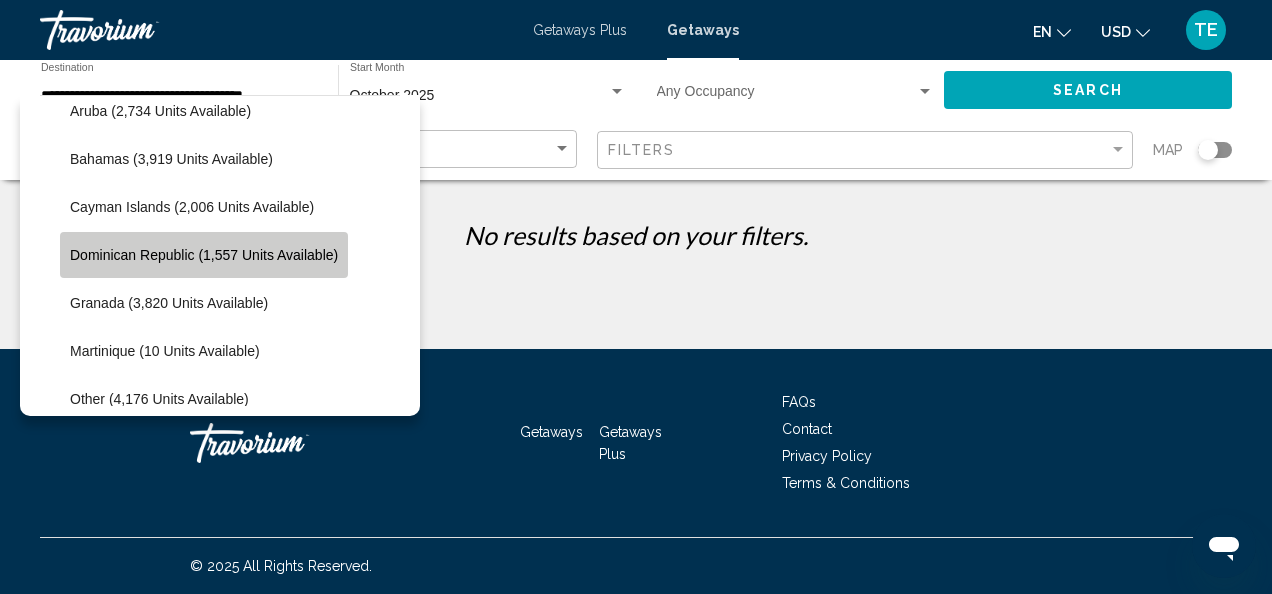 click on "Dominican Republic (1,557 units available)" 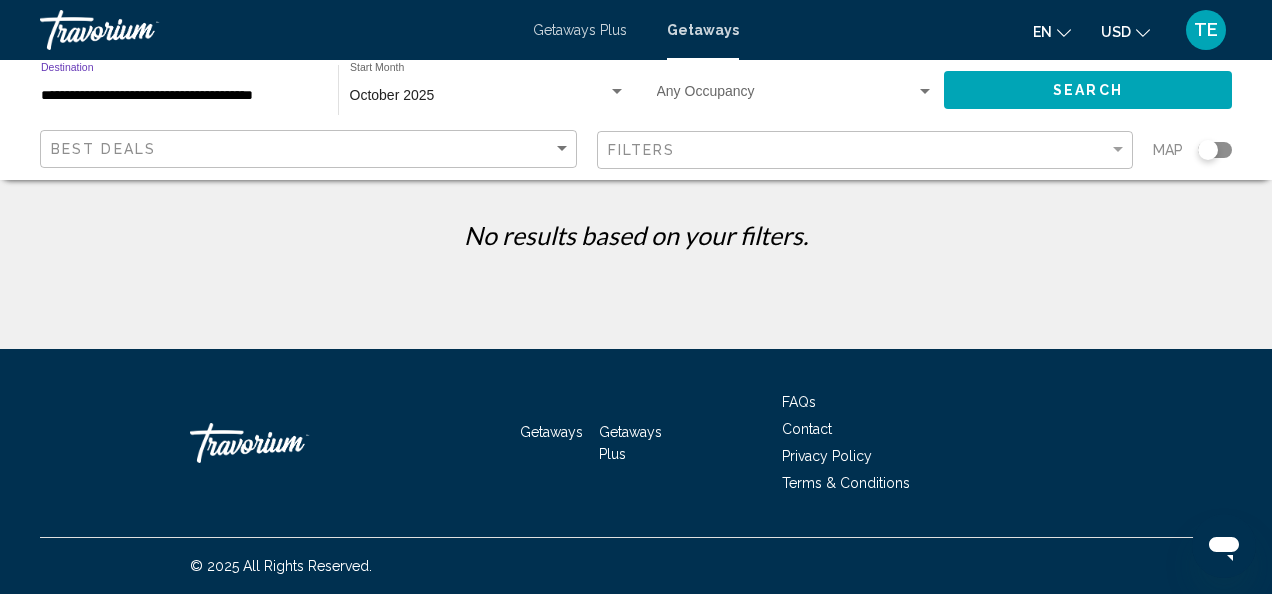 click on "Search" 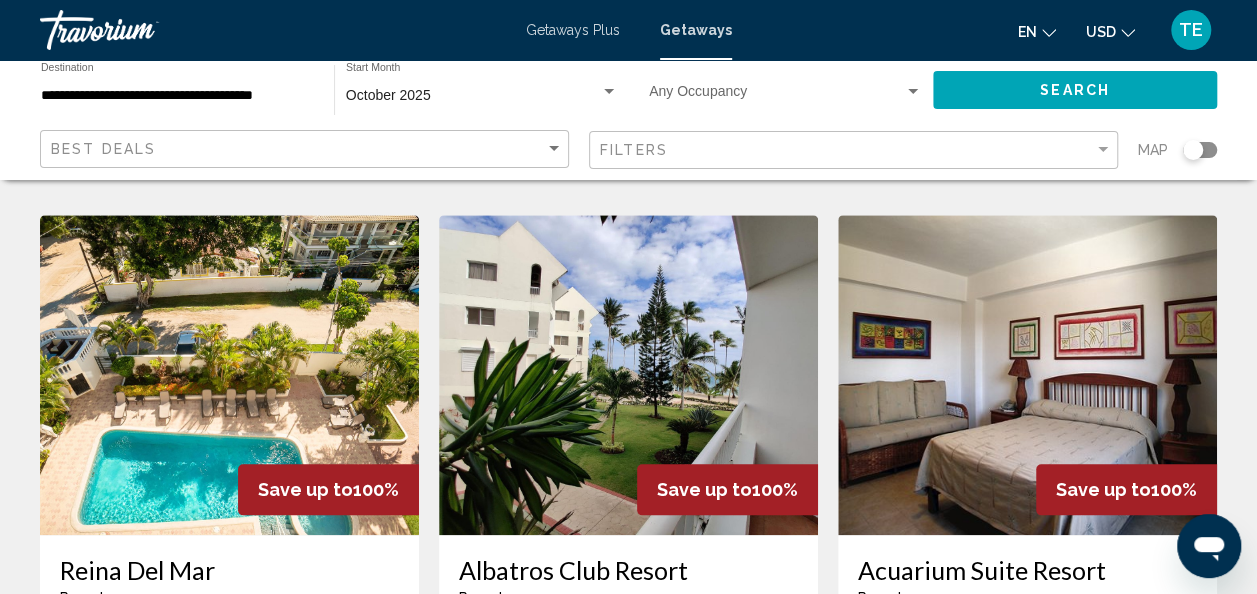 scroll, scrollTop: 784, scrollLeft: 0, axis: vertical 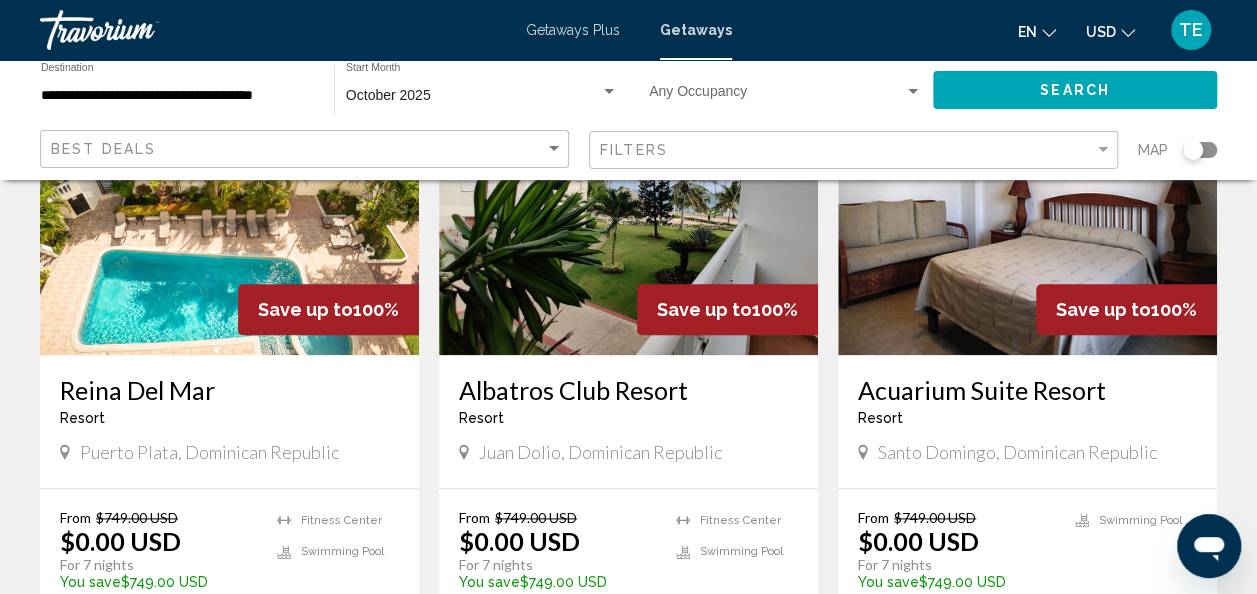 drag, startPoint x: 46, startPoint y: 375, endPoint x: 232, endPoint y: 386, distance: 186.32498 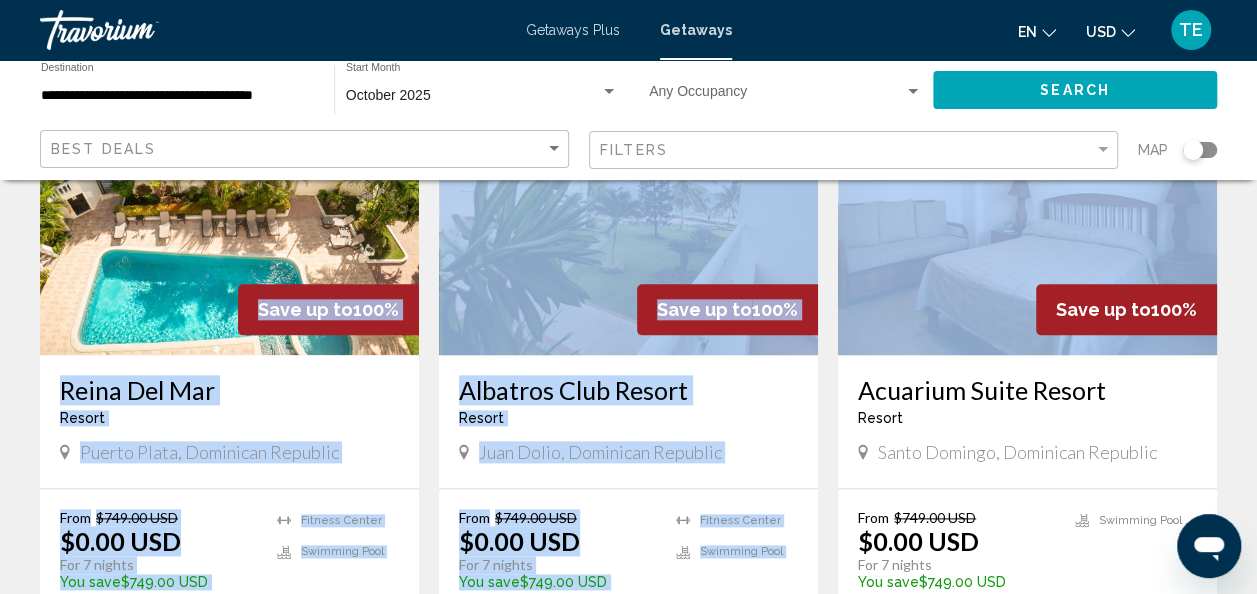 drag, startPoint x: 240, startPoint y: 305, endPoint x: 1044, endPoint y: 162, distance: 816.61804 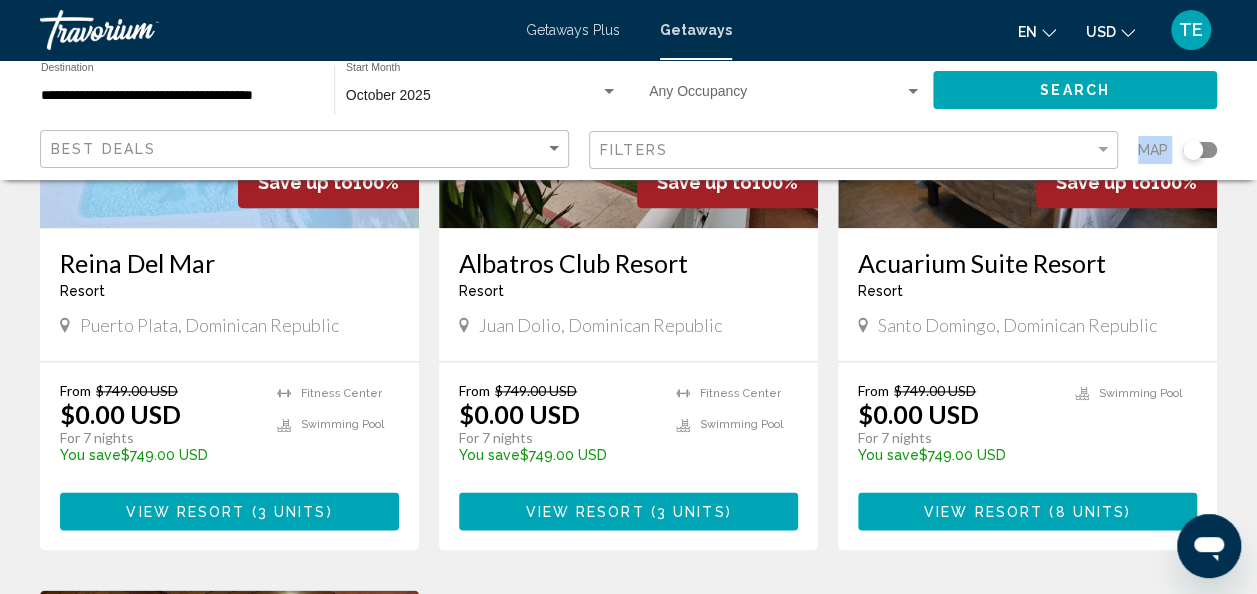 scroll, scrollTop: 1125, scrollLeft: 0, axis: vertical 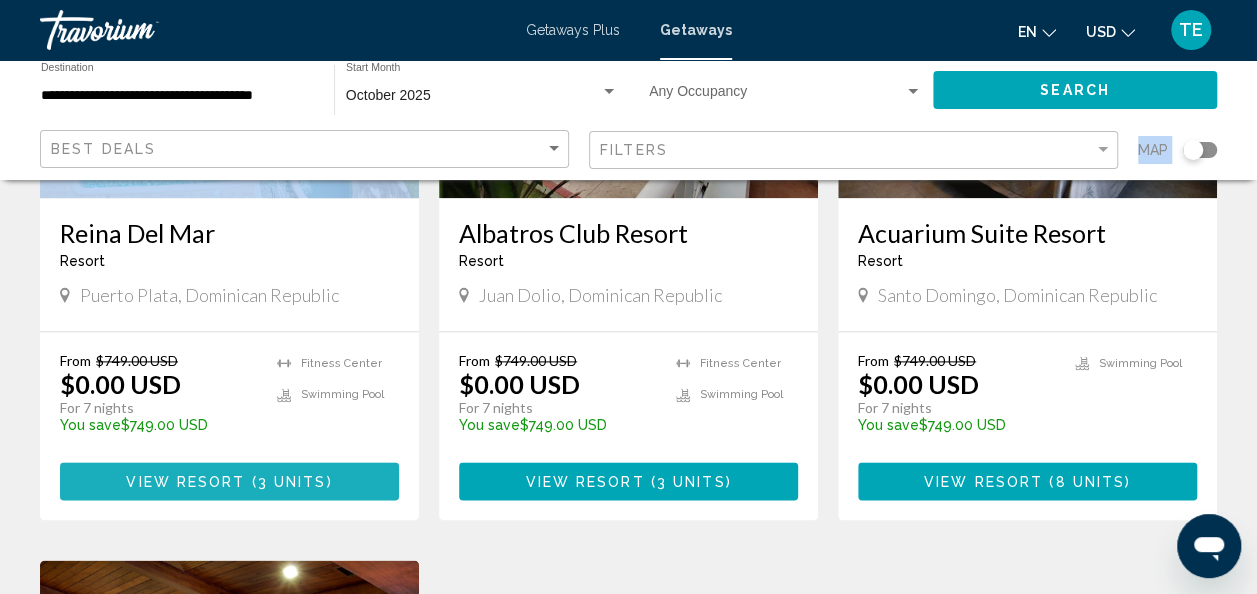 click on "( 3 units )" at bounding box center [289, 482] 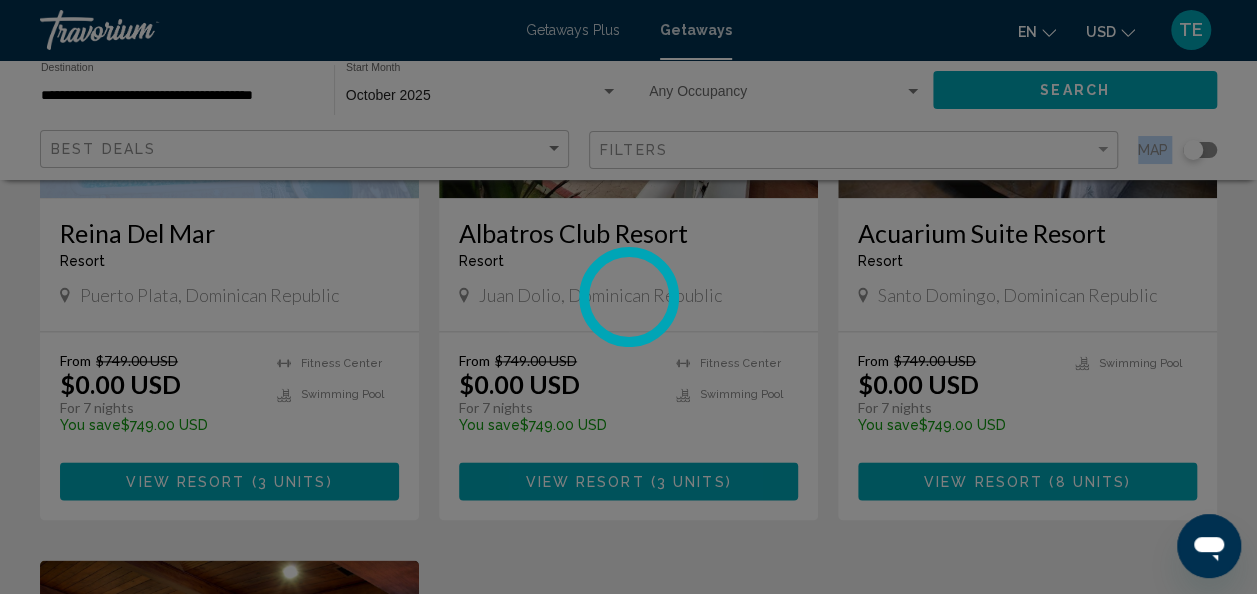 scroll, scrollTop: 238, scrollLeft: 0, axis: vertical 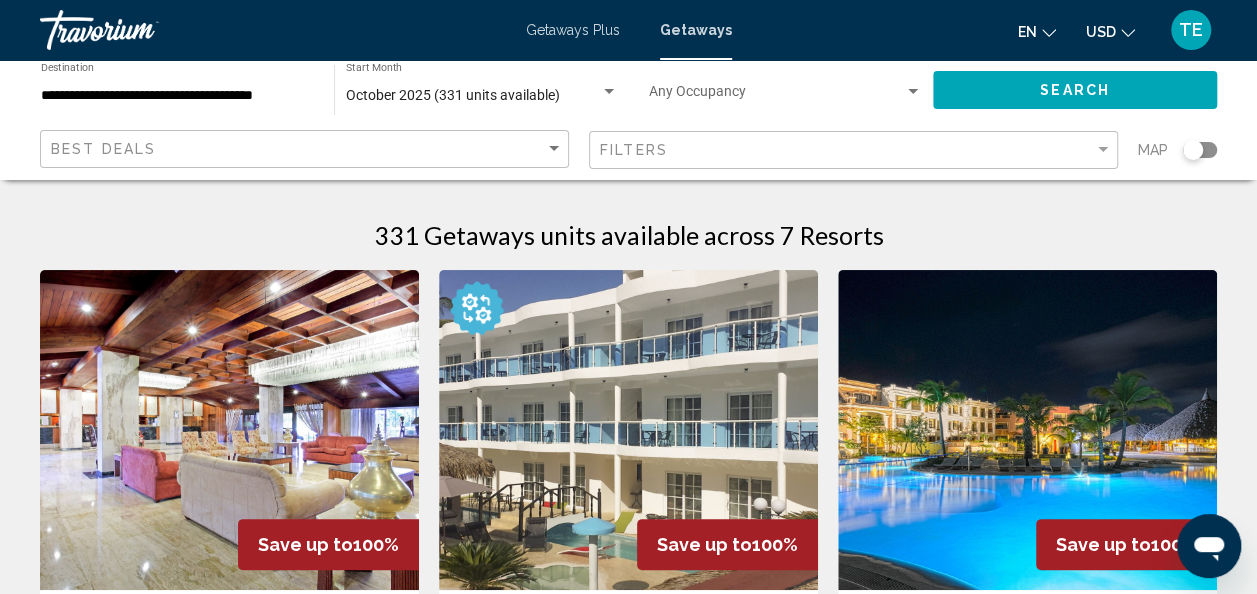drag, startPoint x: 204, startPoint y: 12, endPoint x: 812, endPoint y: 31, distance: 608.2968 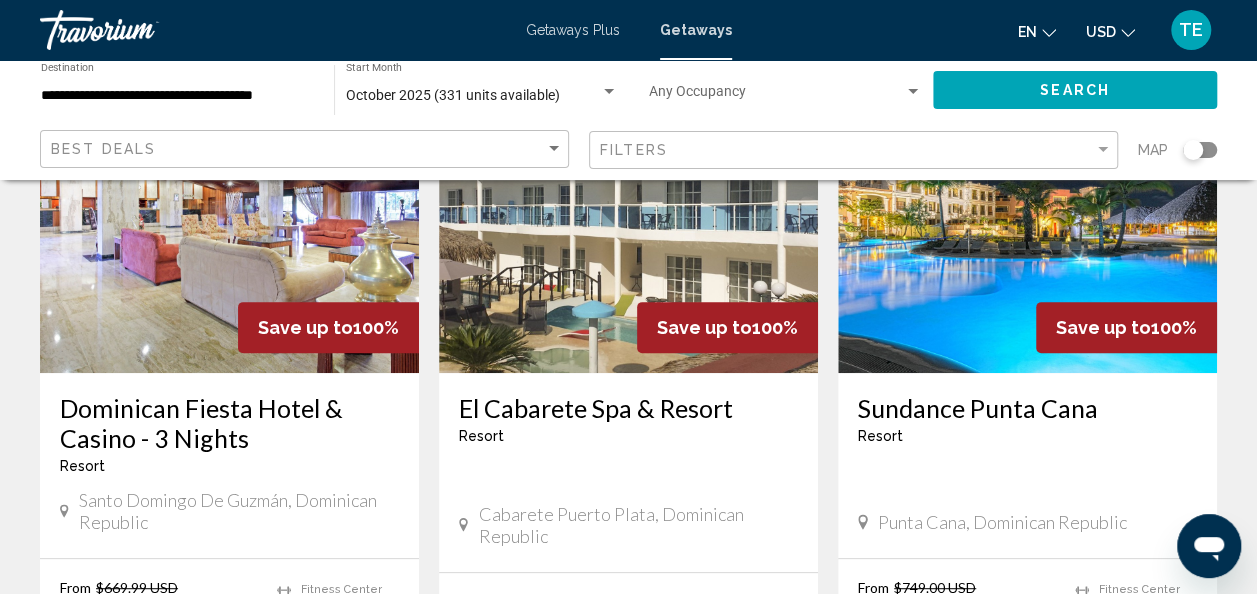 scroll, scrollTop: 224, scrollLeft: 0, axis: vertical 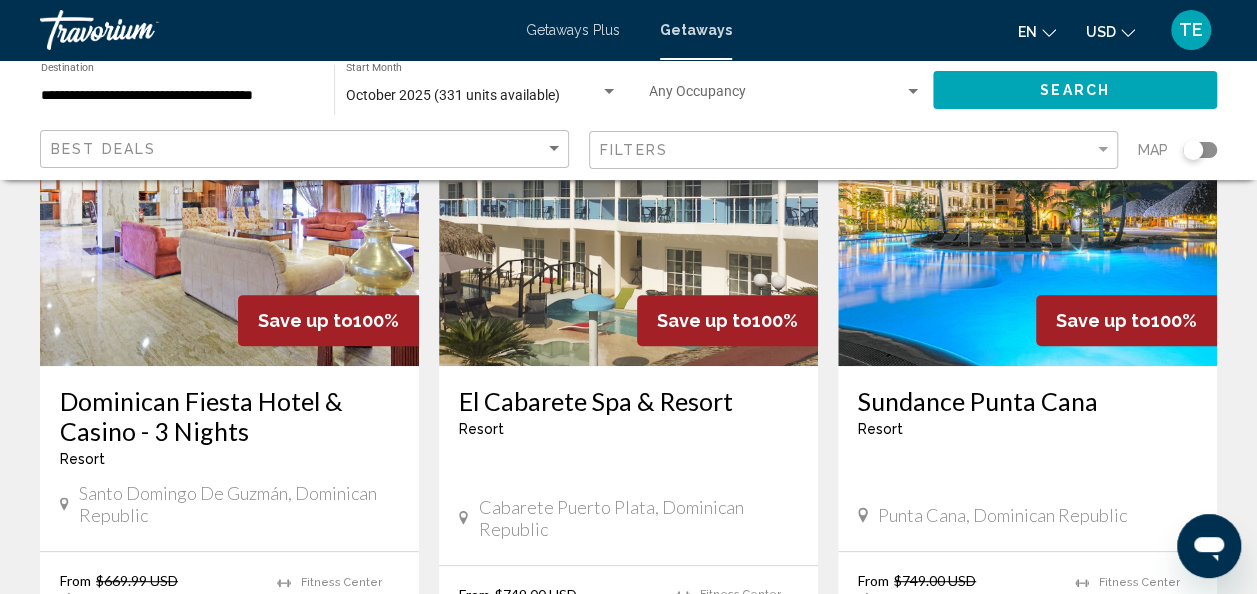 drag, startPoint x: 850, startPoint y: 390, endPoint x: 1090, endPoint y: 390, distance: 240 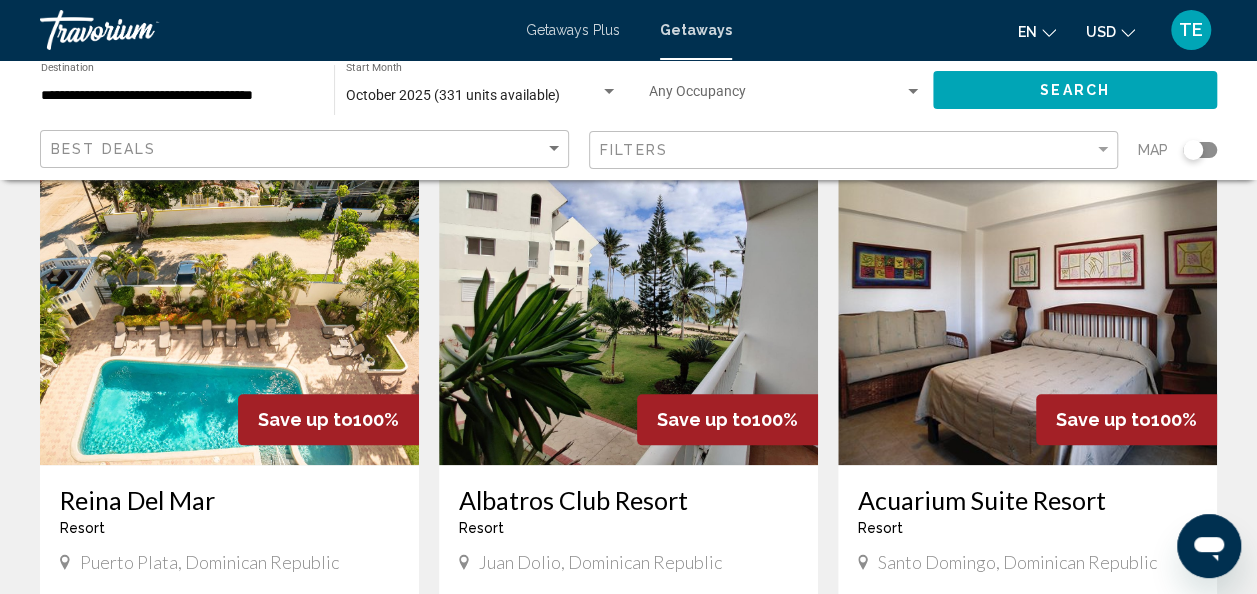 scroll, scrollTop: 868, scrollLeft: 0, axis: vertical 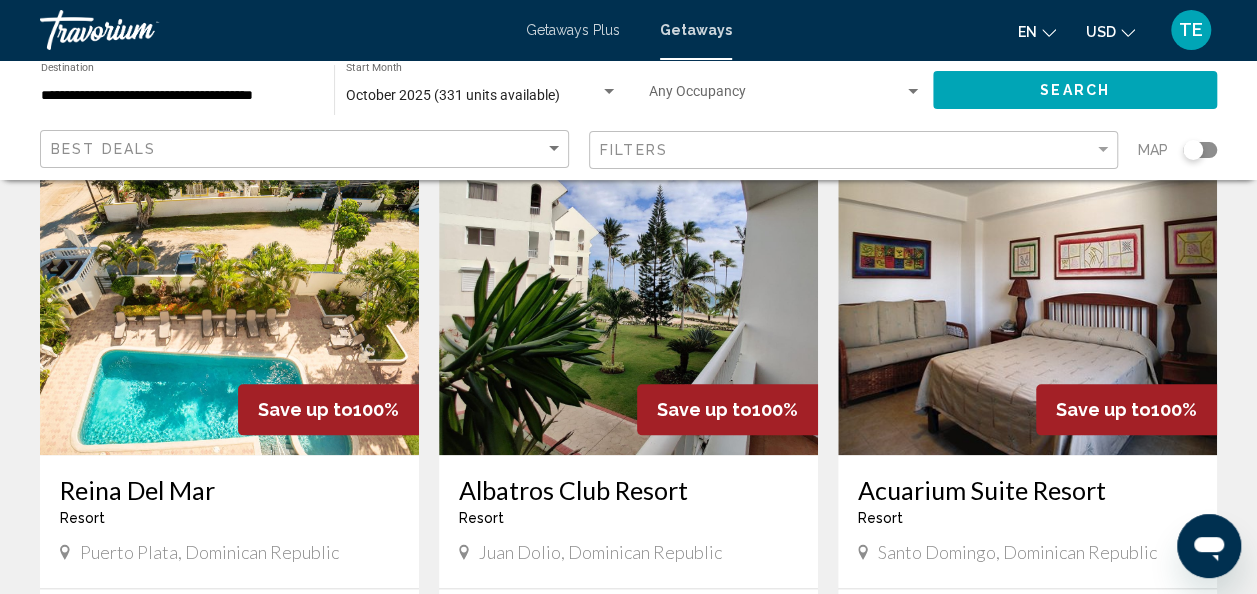 drag, startPoint x: 447, startPoint y: 479, endPoint x: 689, endPoint y: 488, distance: 242.1673 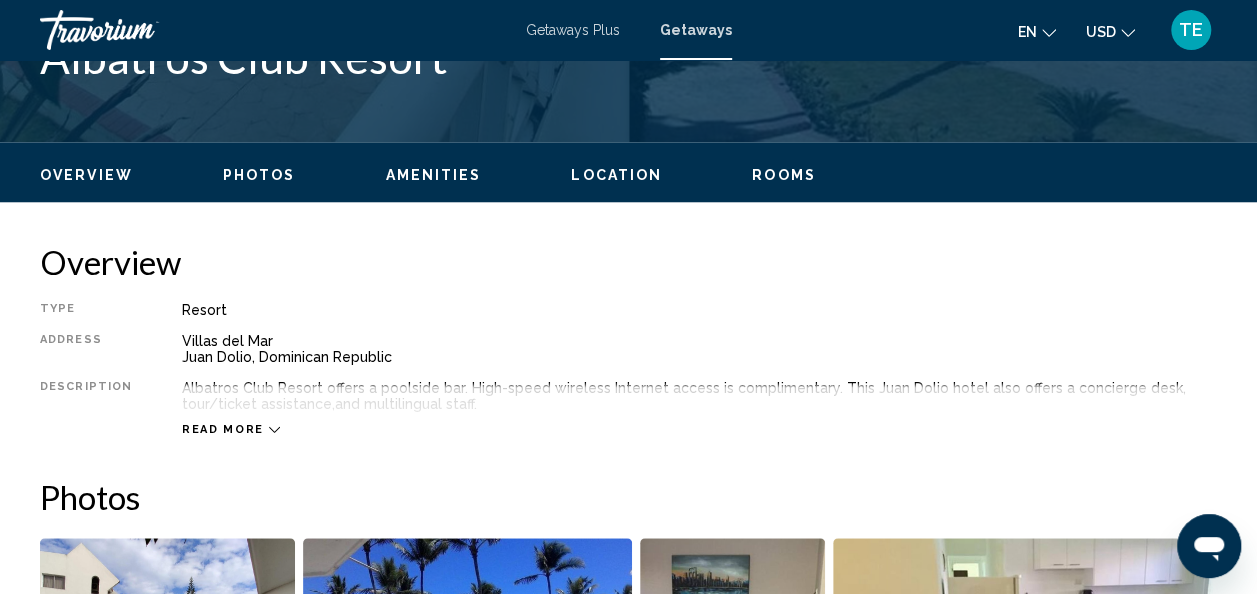 scroll, scrollTop: 238, scrollLeft: 0, axis: vertical 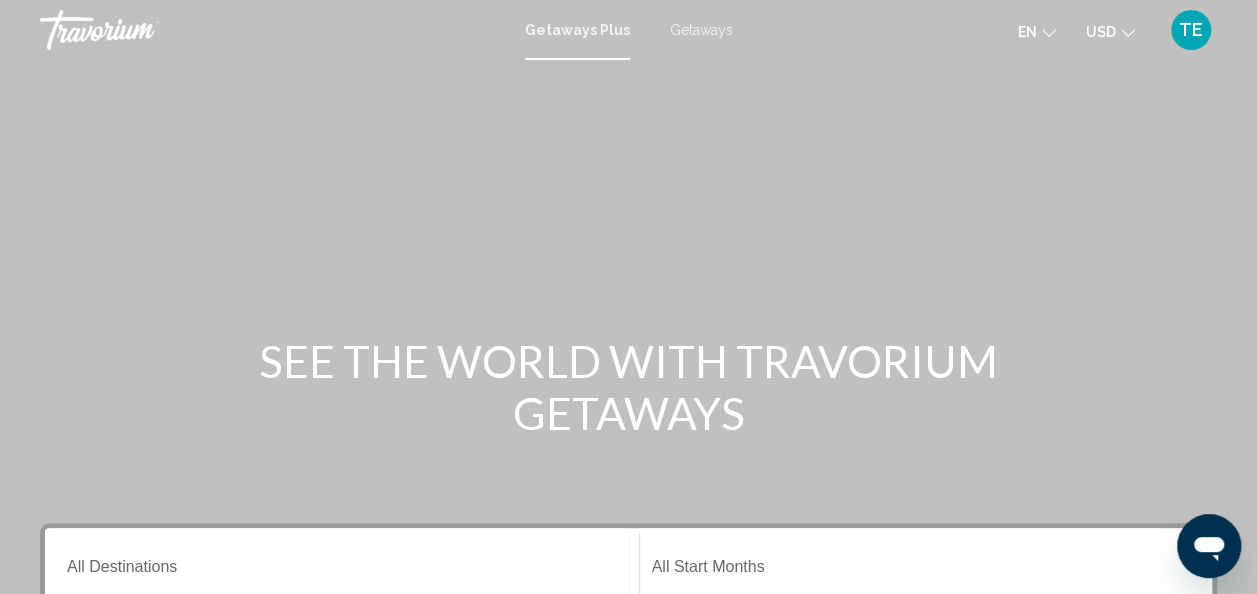 click on "Getaways" at bounding box center (701, 30) 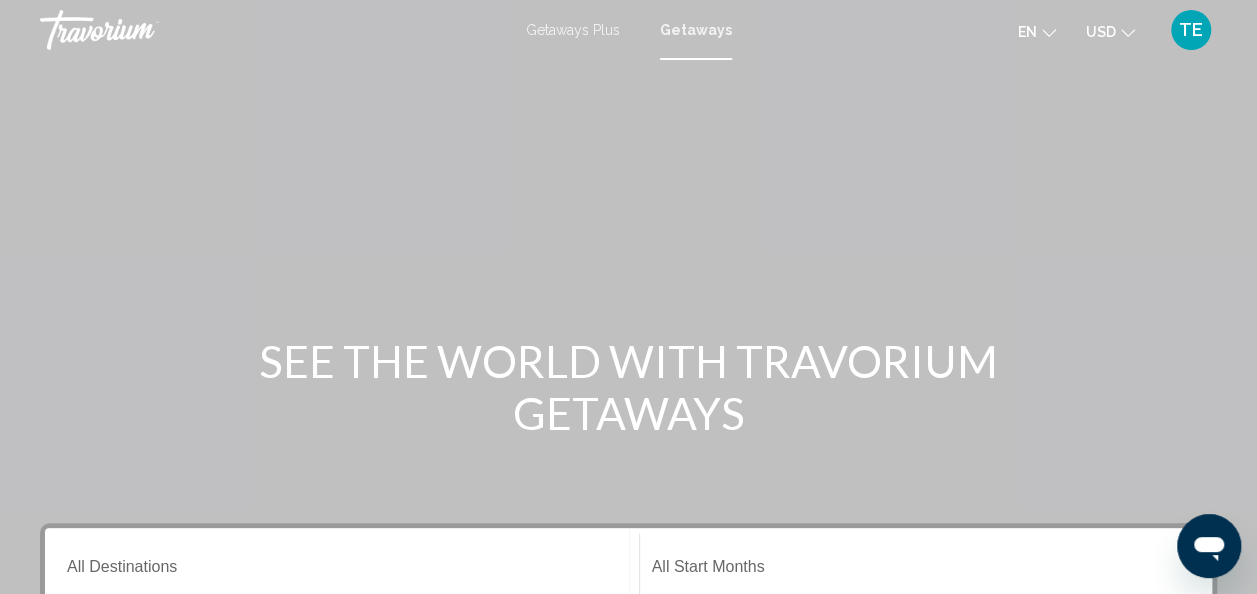 click on "Destination All Destinations" at bounding box center [342, 571] 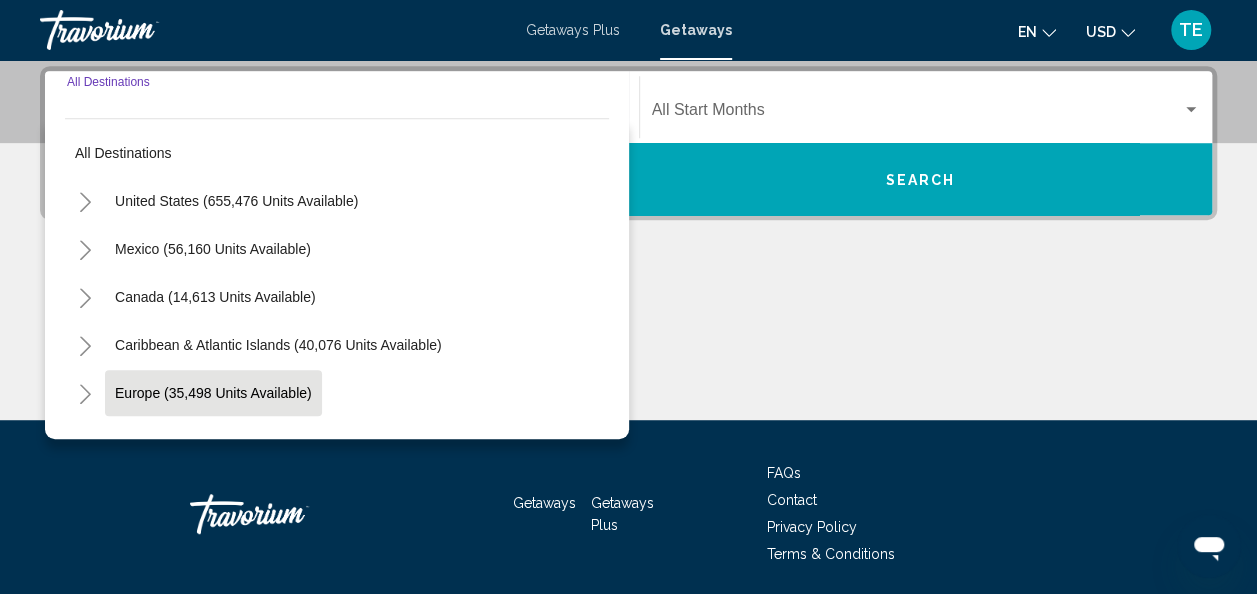 scroll, scrollTop: 458, scrollLeft: 0, axis: vertical 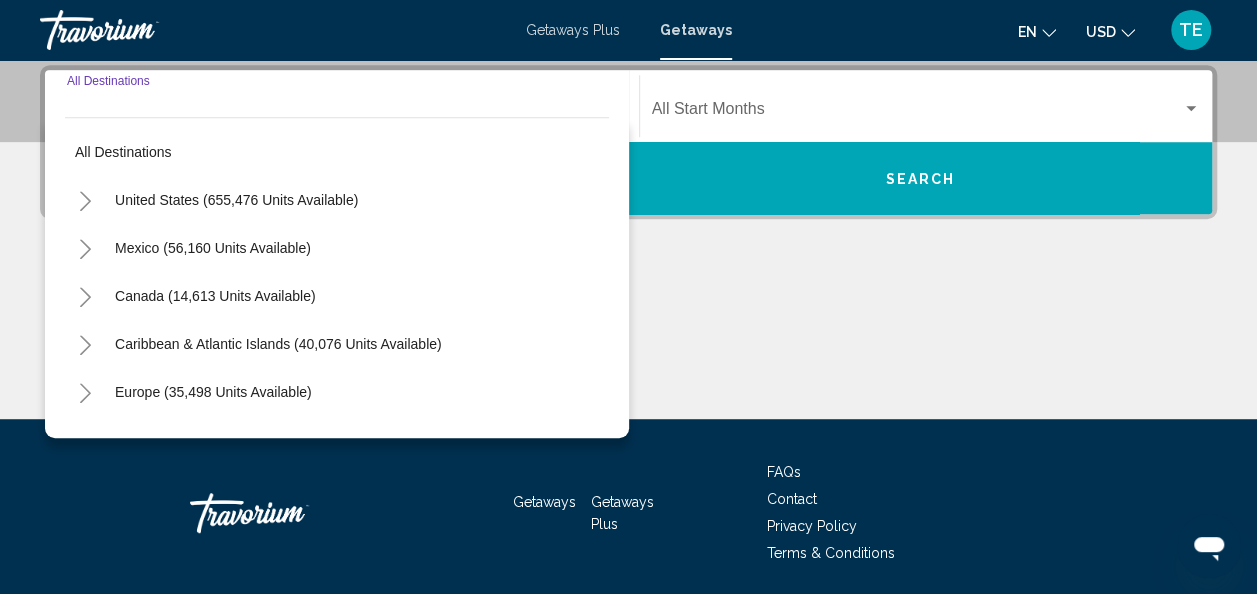 click 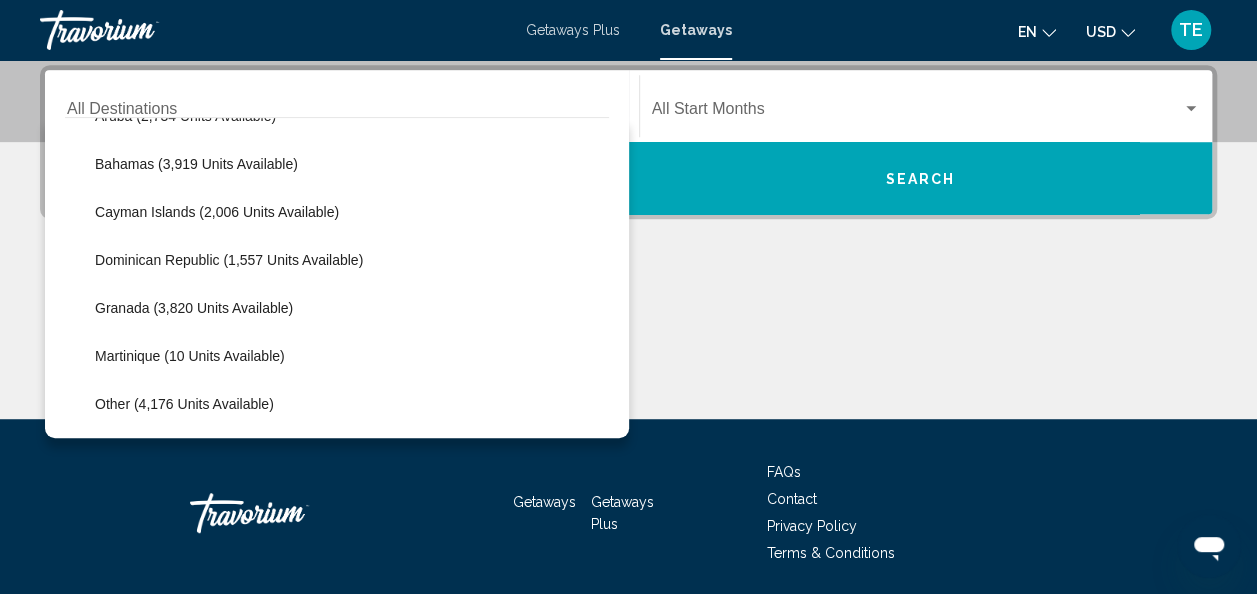 scroll, scrollTop: 280, scrollLeft: 0, axis: vertical 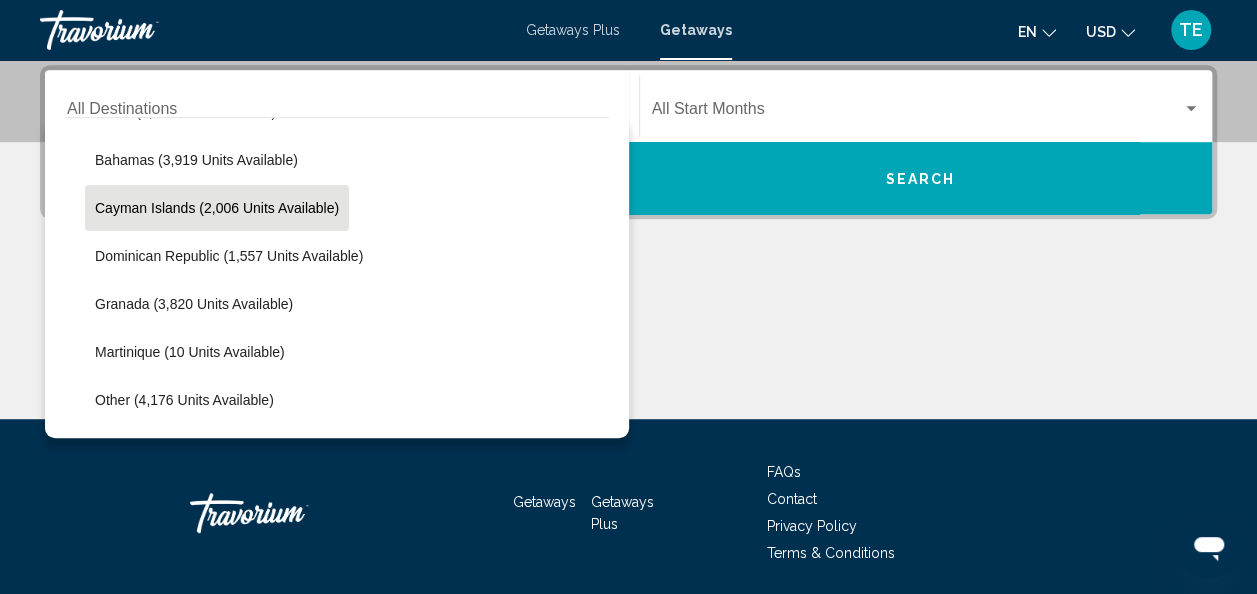 click on "Cayman Islands (2,006 units available)" 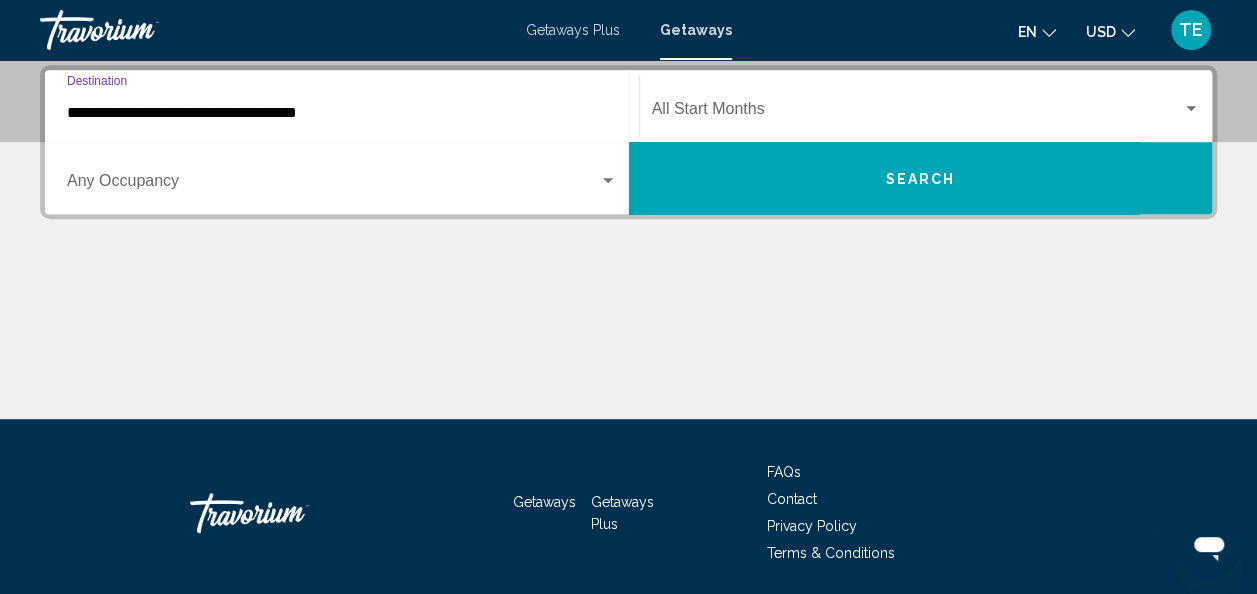 click at bounding box center (917, 113) 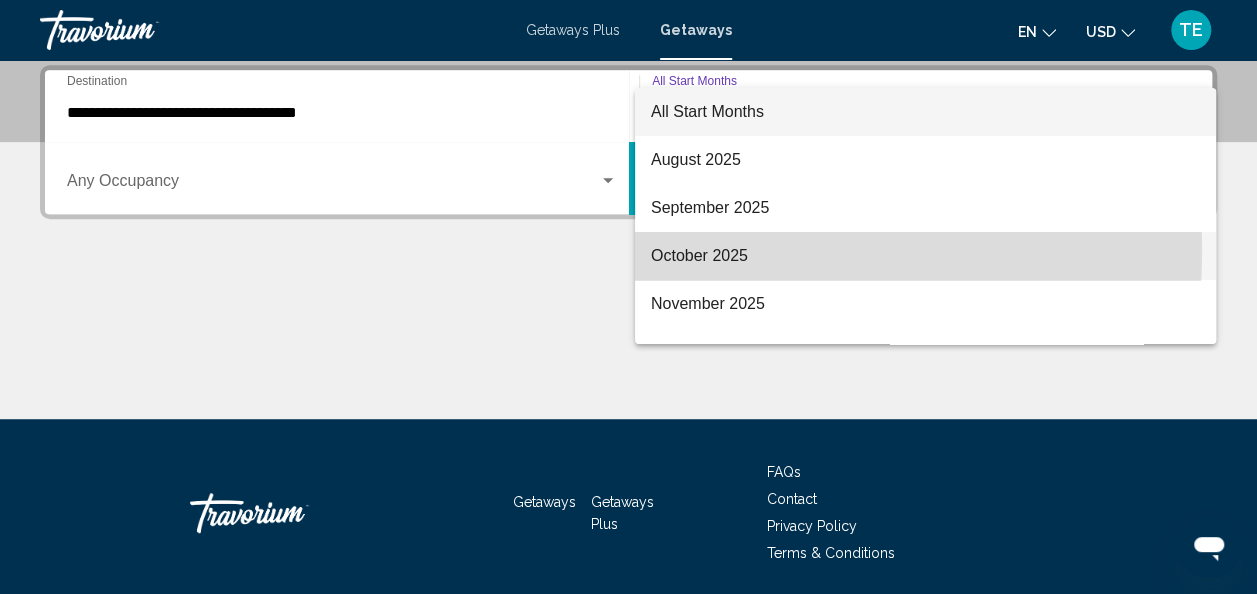 click on "October 2025" at bounding box center (925, 256) 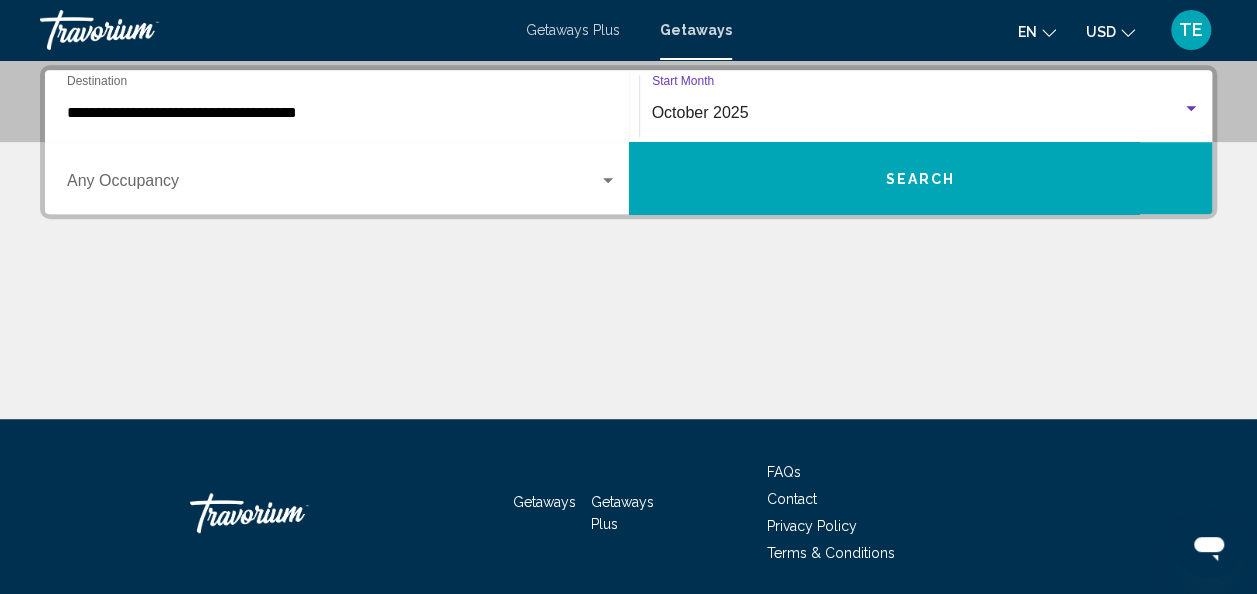 click on "Search" at bounding box center (921, 178) 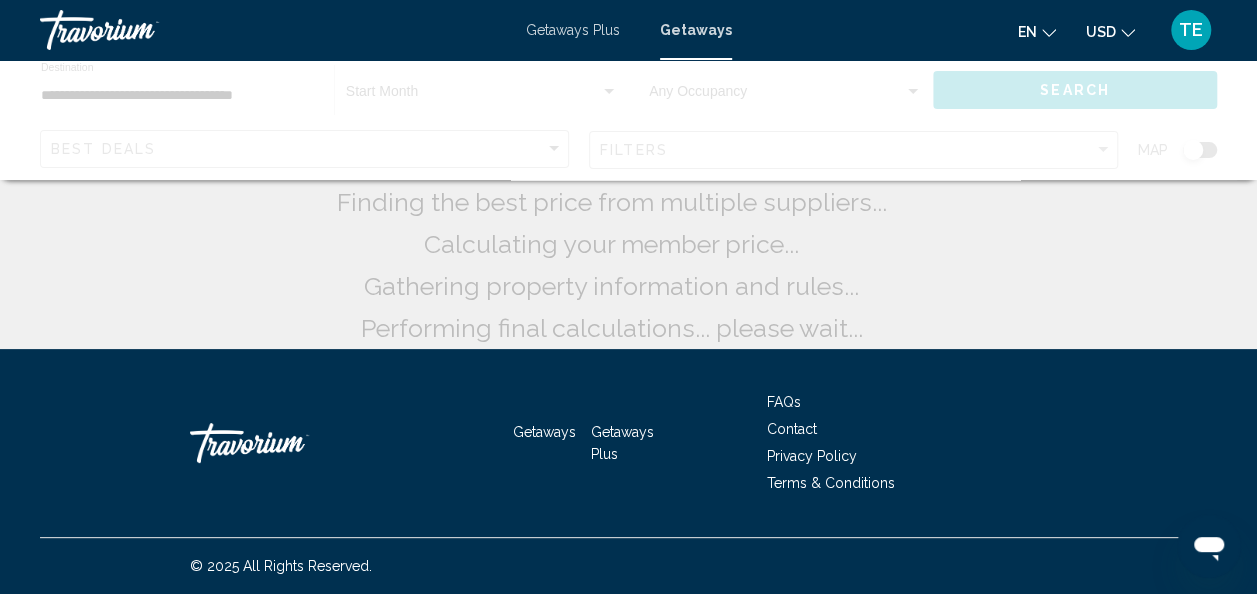 scroll, scrollTop: 0, scrollLeft: 0, axis: both 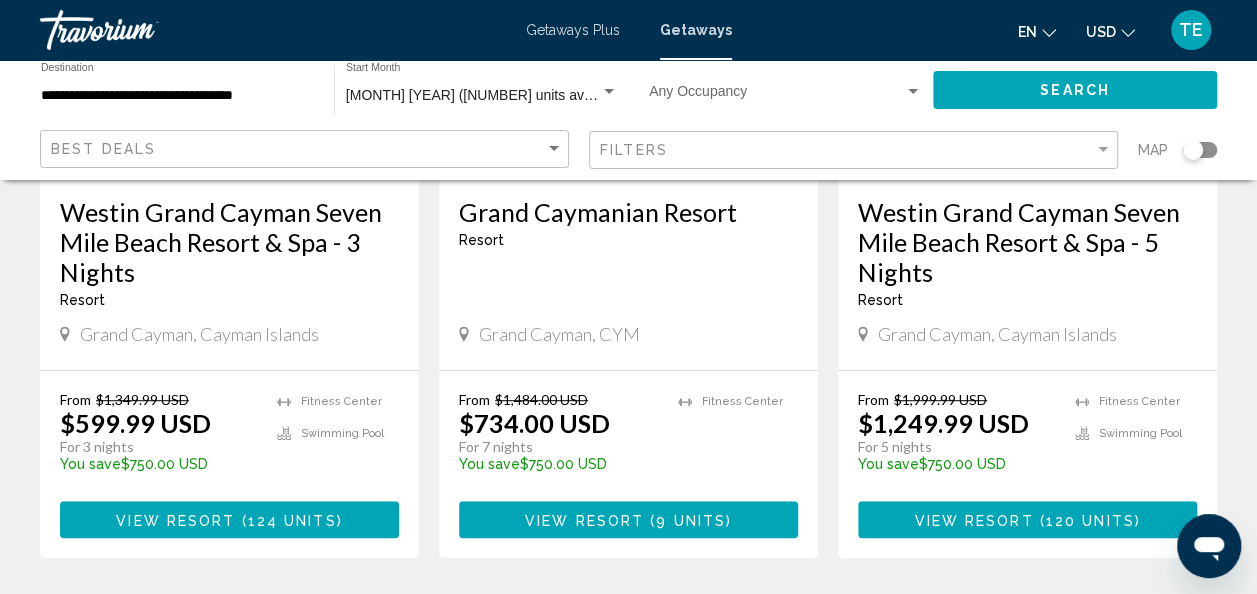 click on "Grand Caymanian Resort  Resort  -  This is an adults only resort
Grand Cayman, CYM" at bounding box center [628, 273] 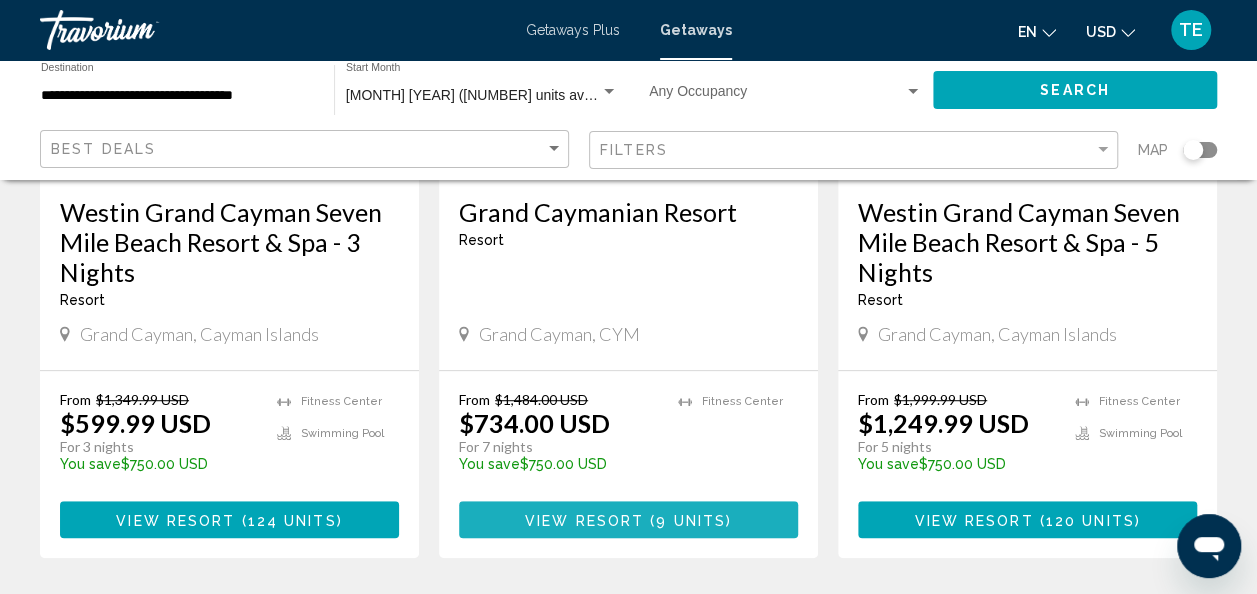 click on "View Resort" at bounding box center [584, 520] 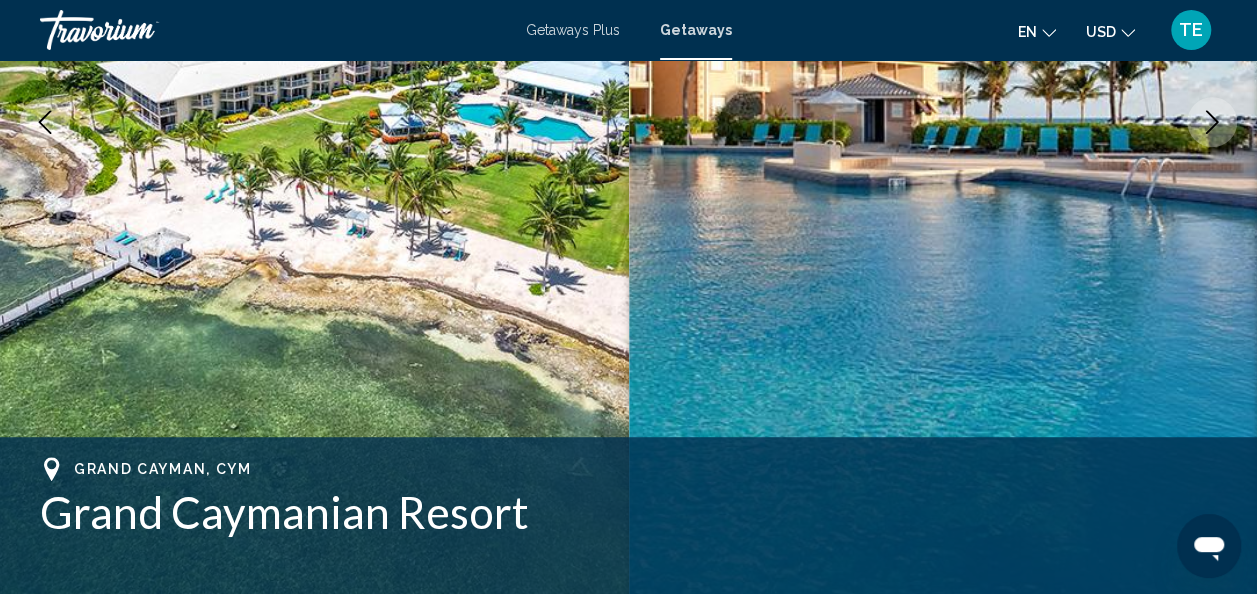 scroll, scrollTop: 238, scrollLeft: 0, axis: vertical 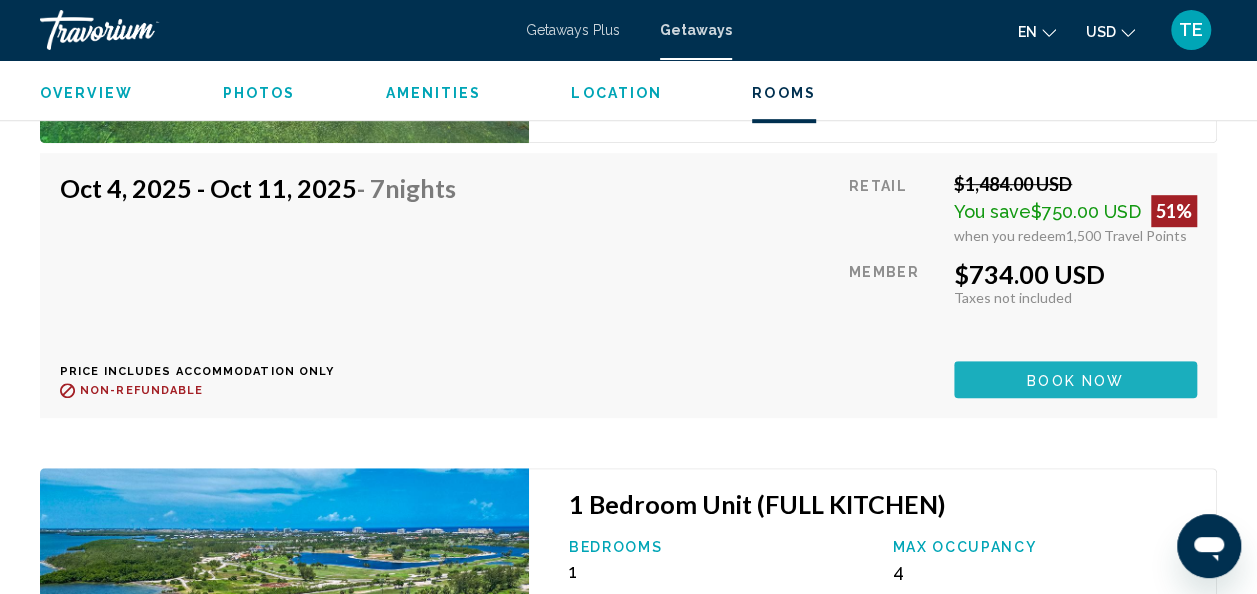 click on "Book now" at bounding box center (1075, 380) 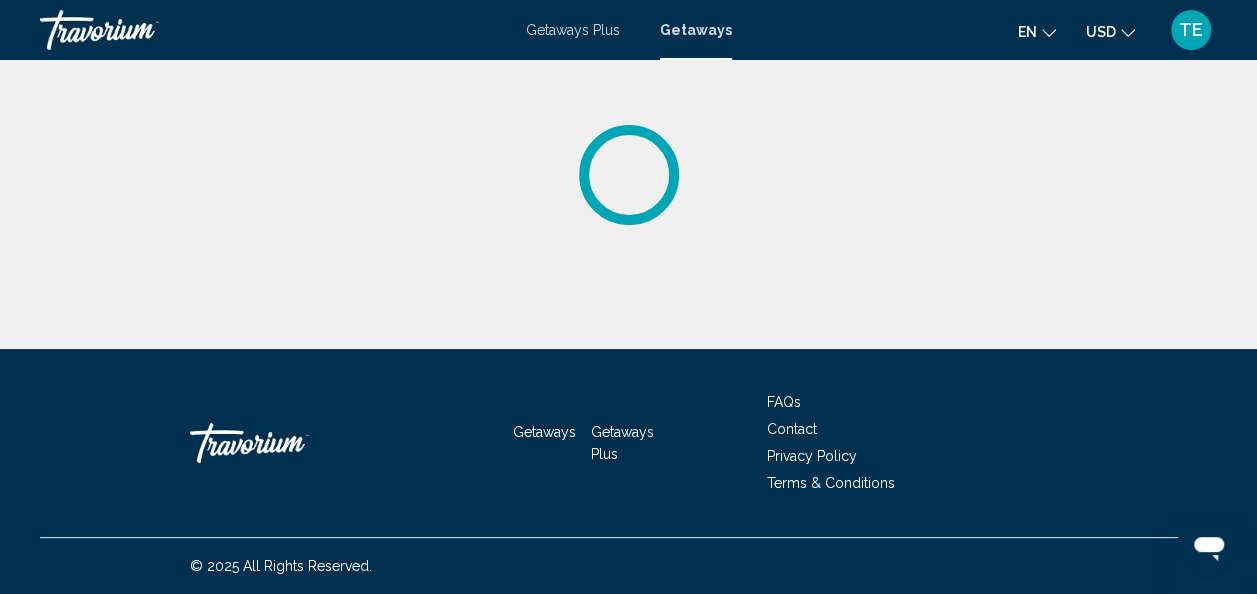 scroll, scrollTop: 0, scrollLeft: 0, axis: both 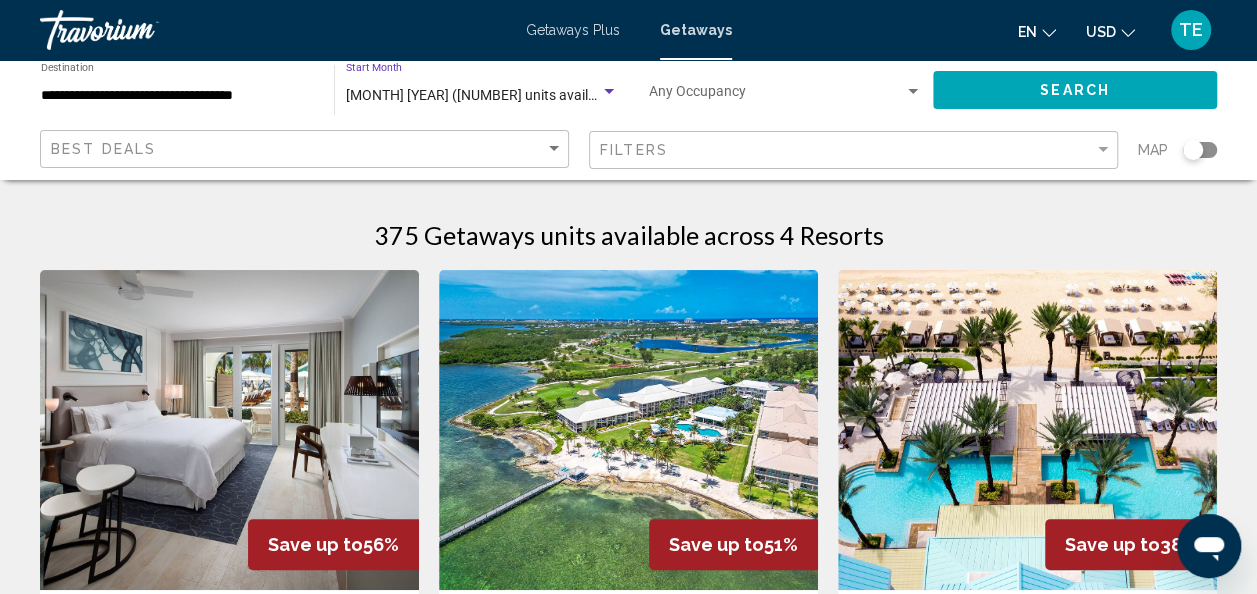 click on "October 2025 (375 units available)" at bounding box center [482, 95] 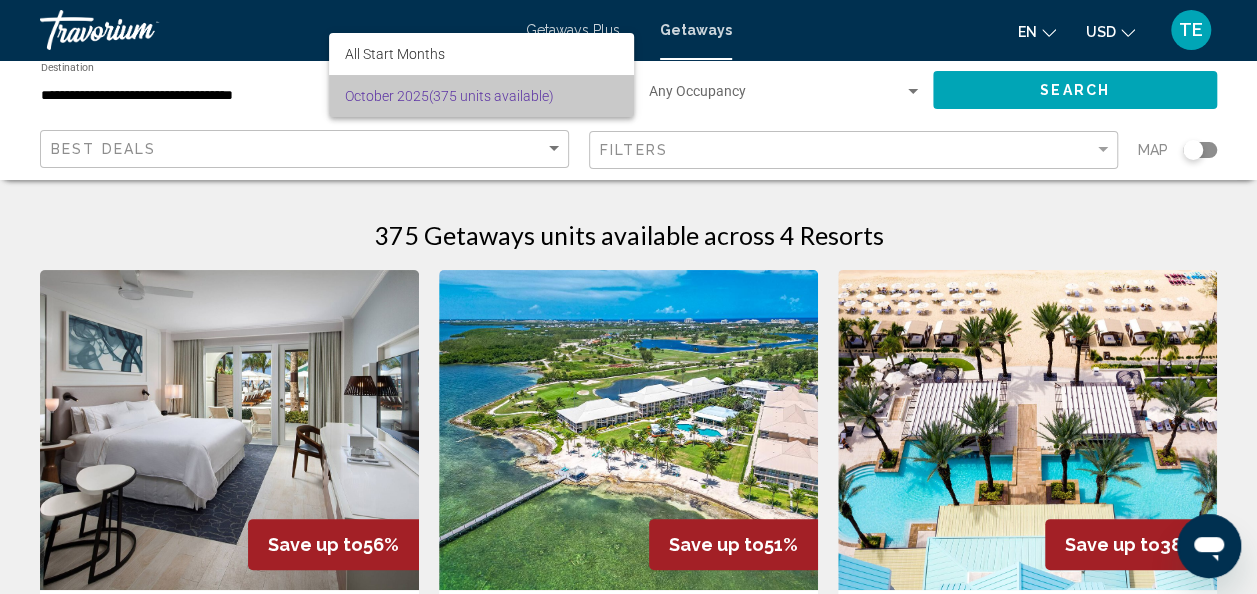 click on "October 2025  (375 units available)" at bounding box center (481, 96) 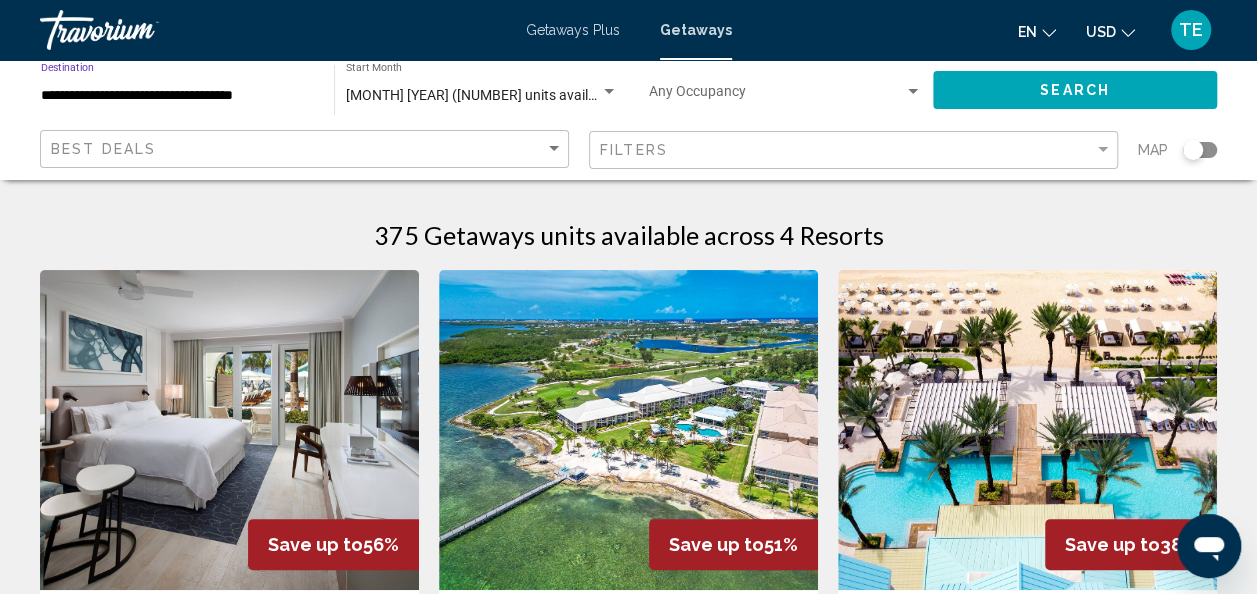 click on "**********" at bounding box center [177, 96] 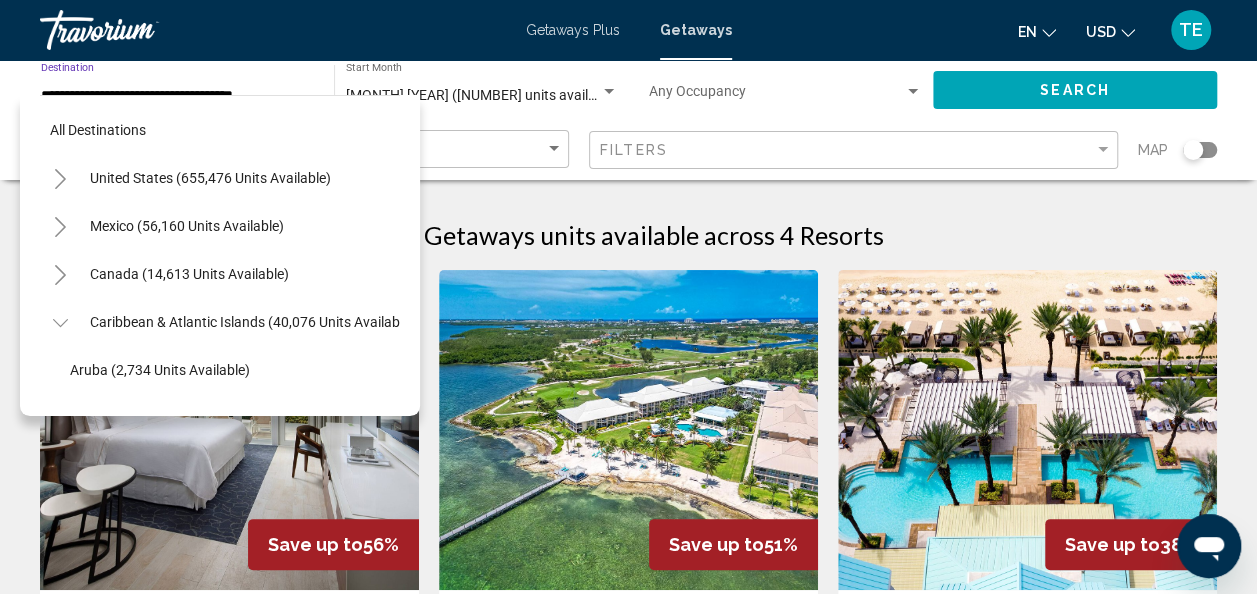 scroll, scrollTop: 222, scrollLeft: 0, axis: vertical 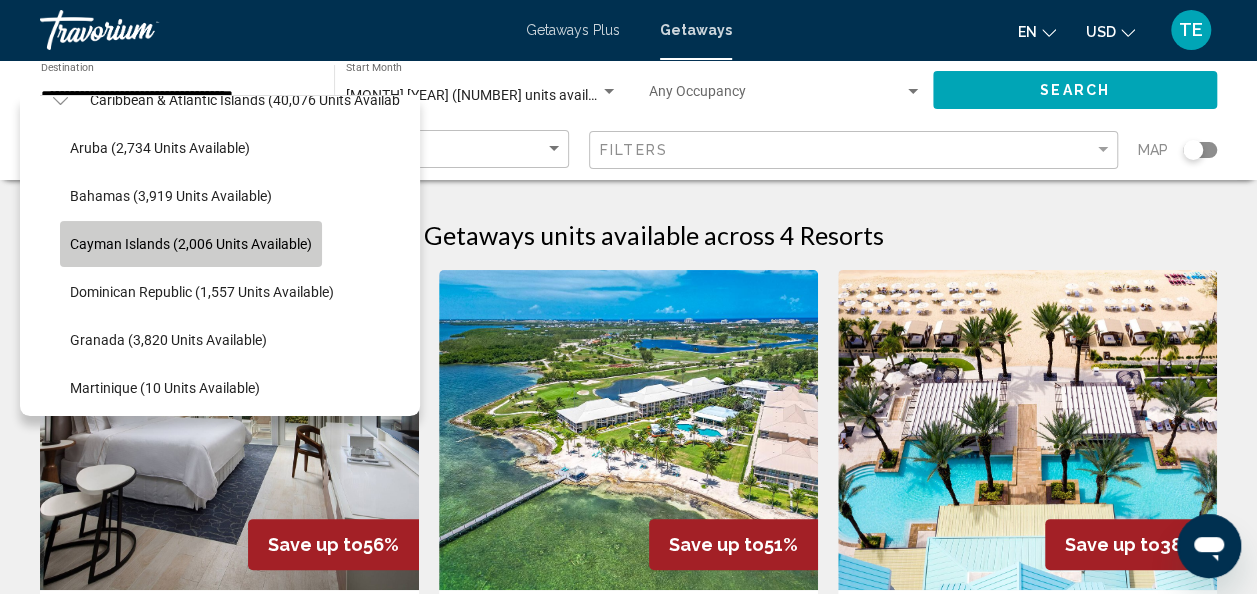 click on "Cayman Islands (2,006 units available)" 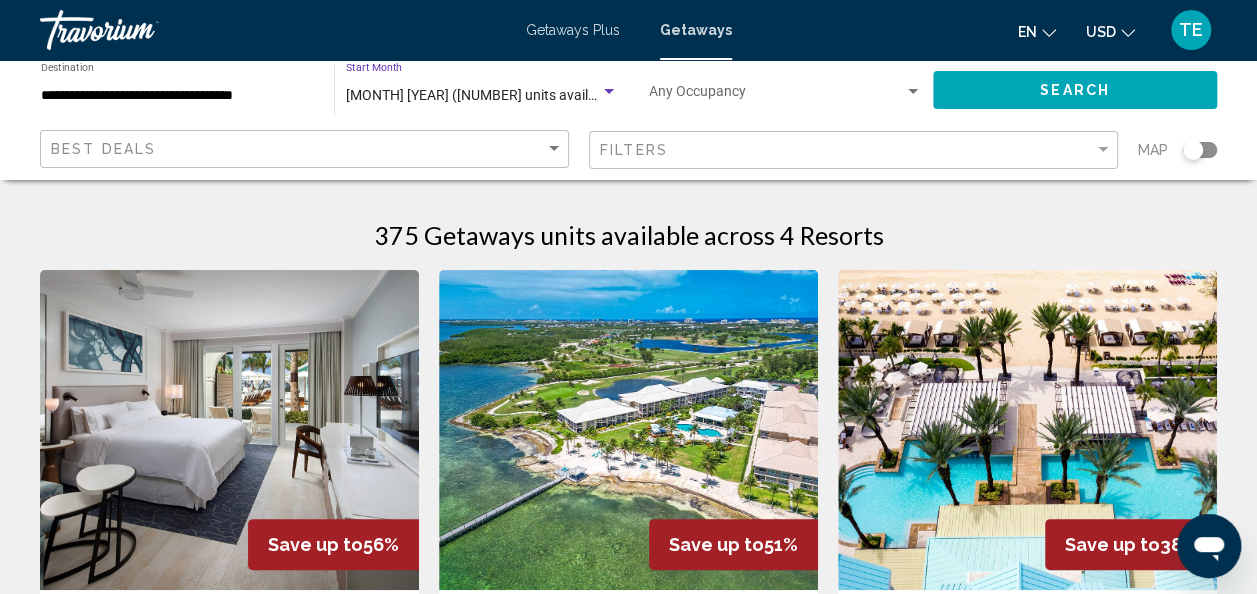 click on "October 2025 (375 units available)" at bounding box center (482, 95) 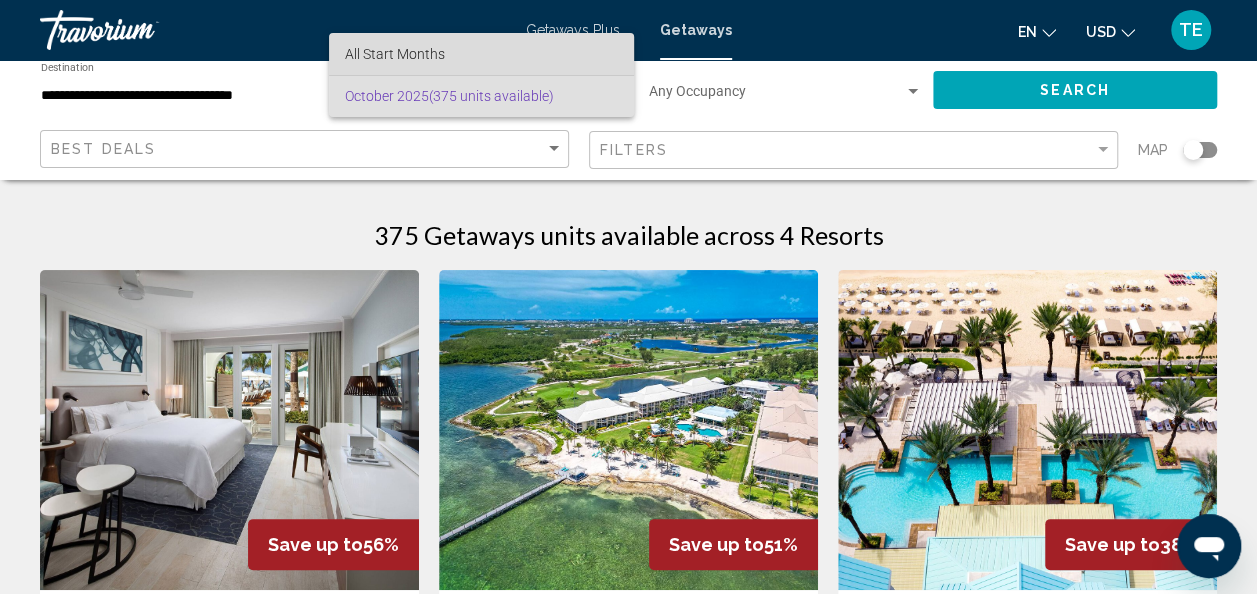 click on "All Start Months" at bounding box center (481, 54) 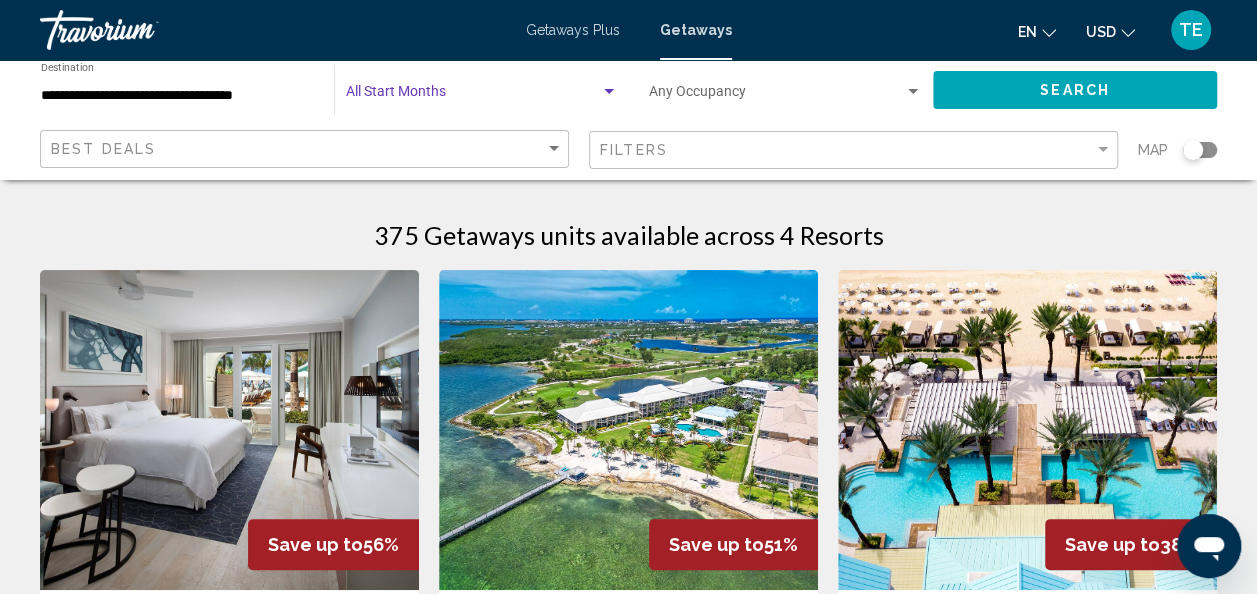 click at bounding box center [473, 96] 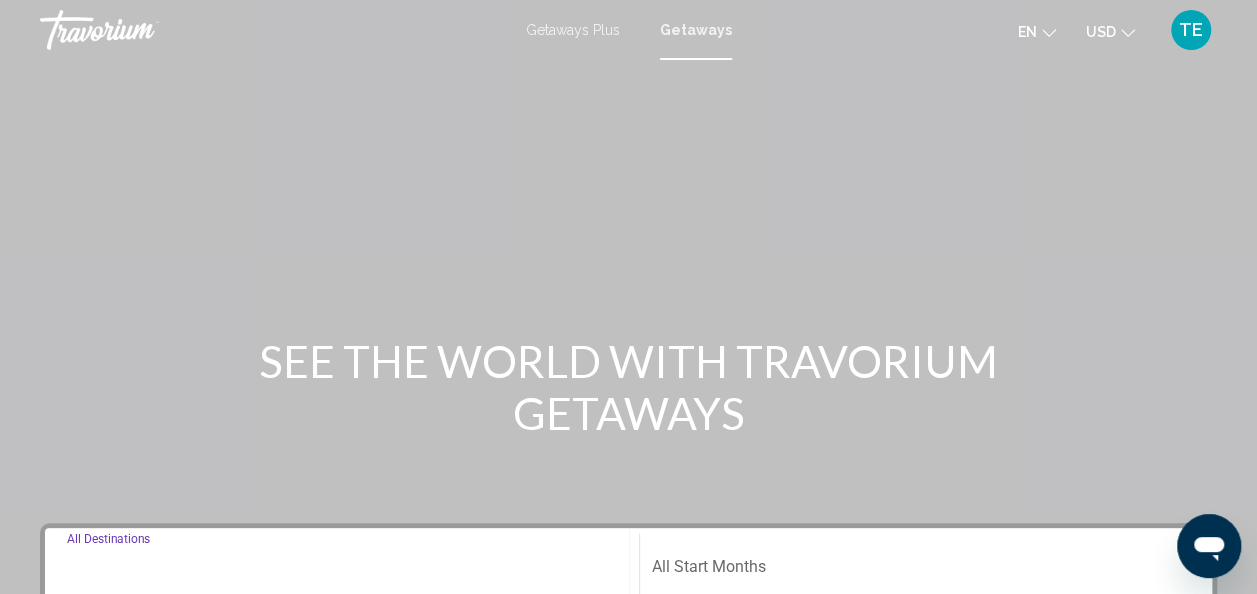 click on "Destination All Destinations" at bounding box center (342, 571) 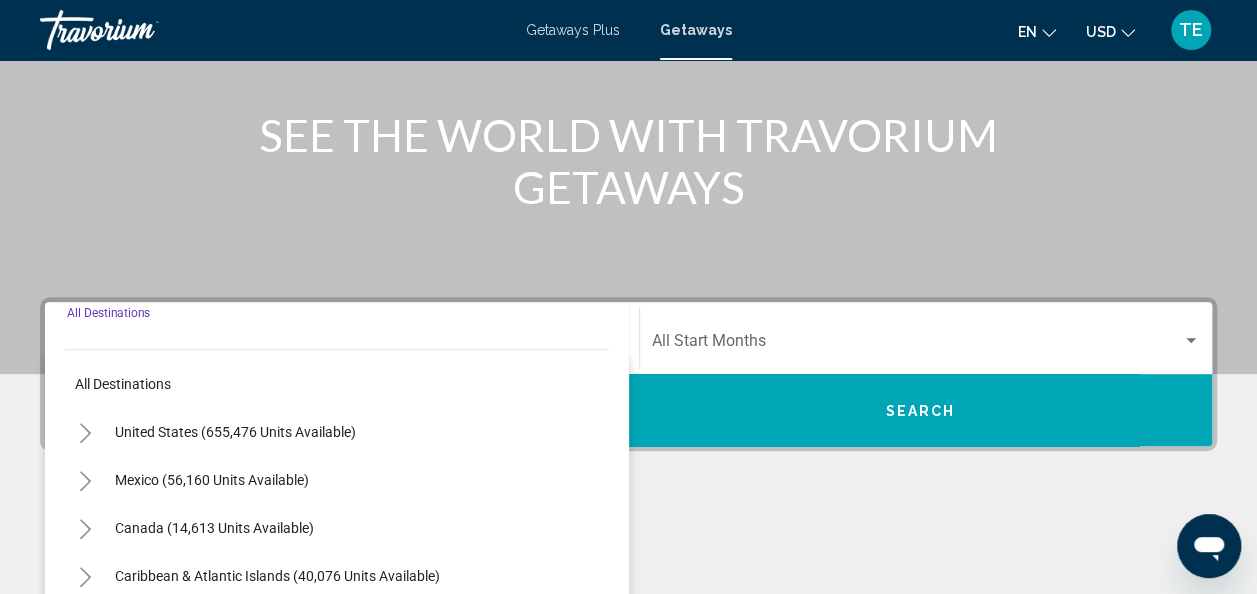 scroll, scrollTop: 458, scrollLeft: 0, axis: vertical 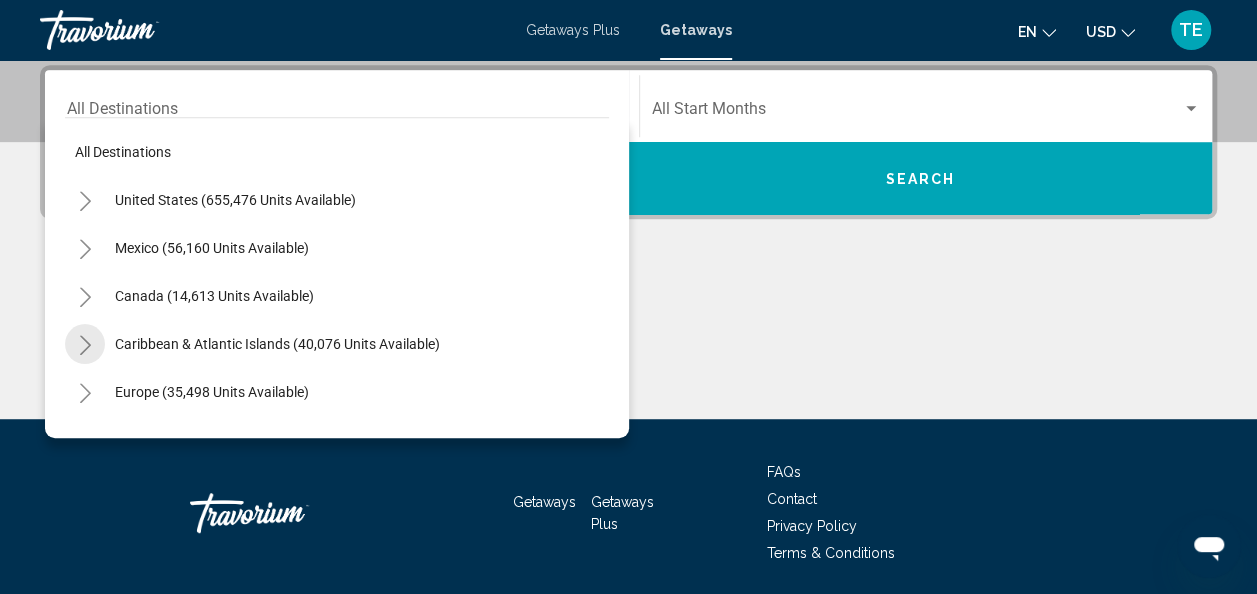 click 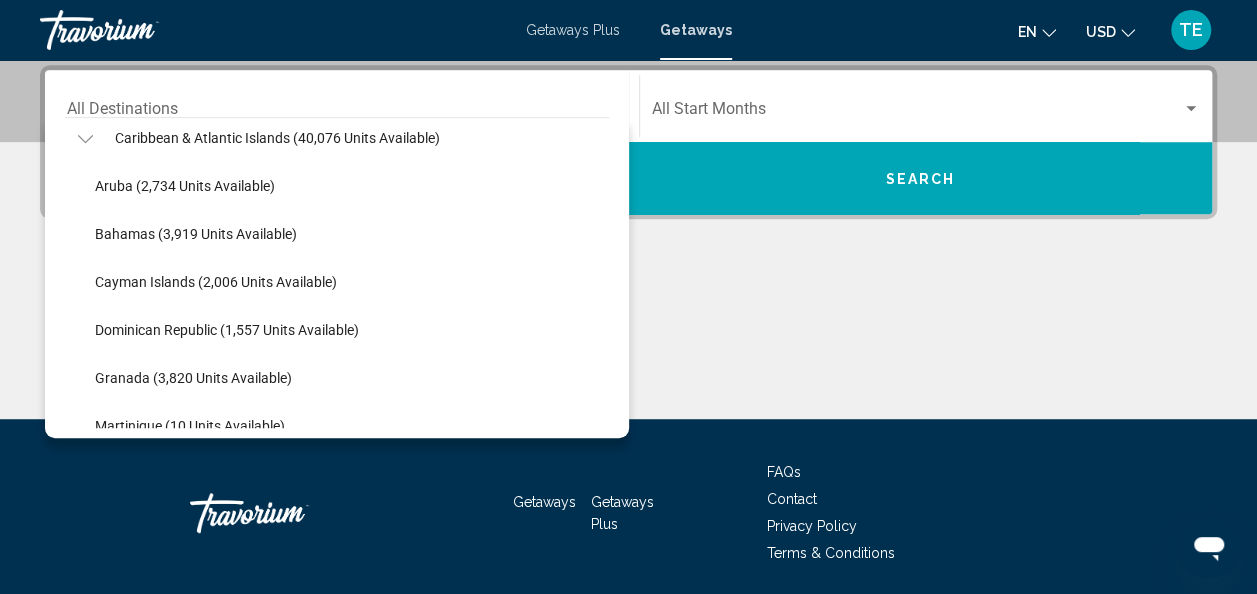 scroll, scrollTop: 213, scrollLeft: 0, axis: vertical 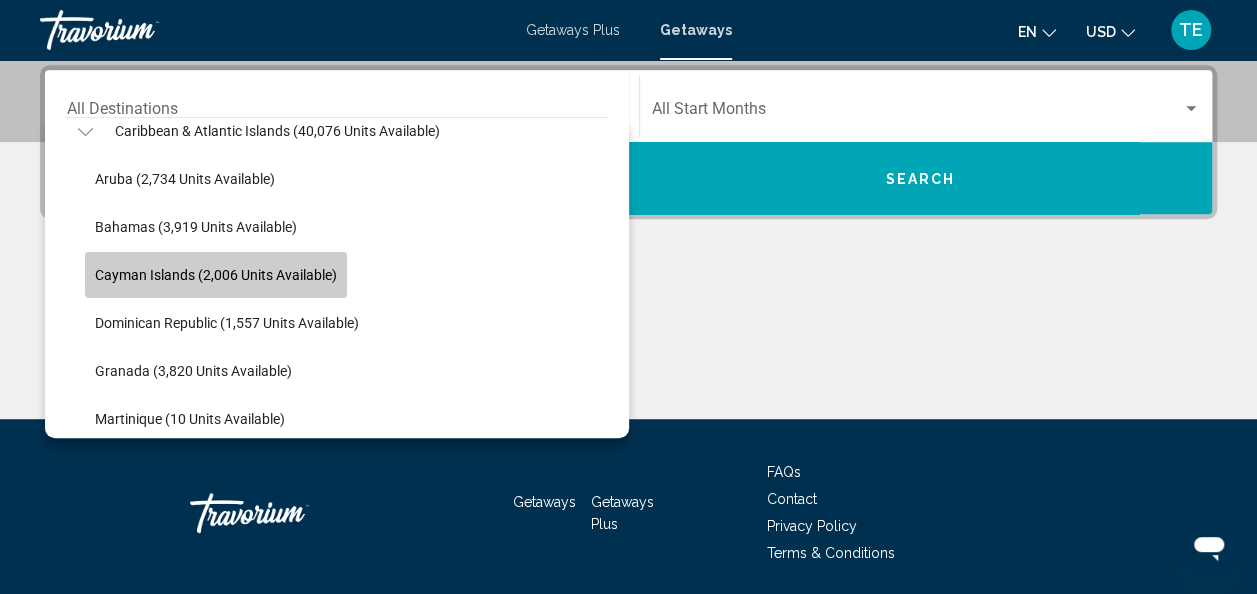 click on "Cayman Islands (2,006 units available)" 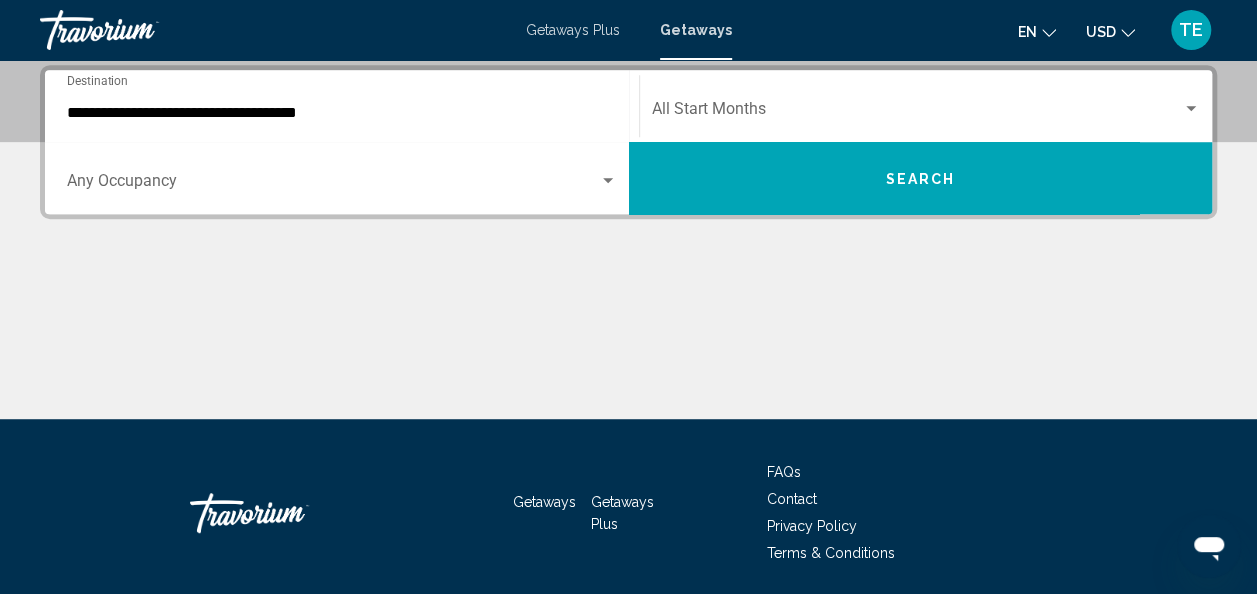 click on "Start Month All Start Months" 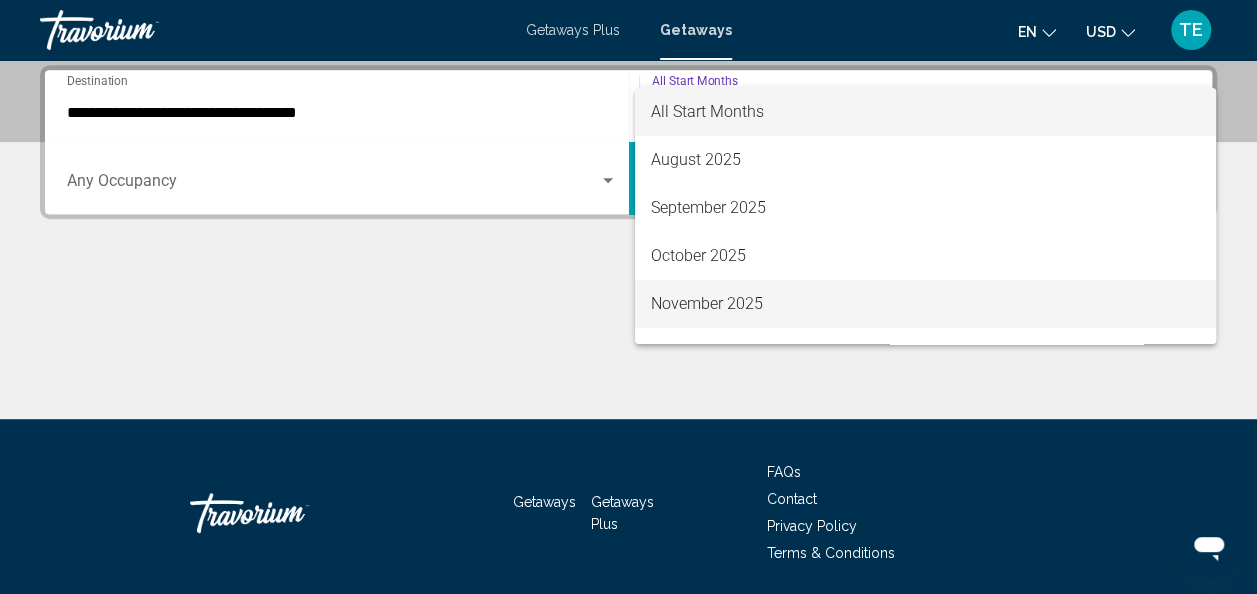 click on "November 2025" at bounding box center (925, 304) 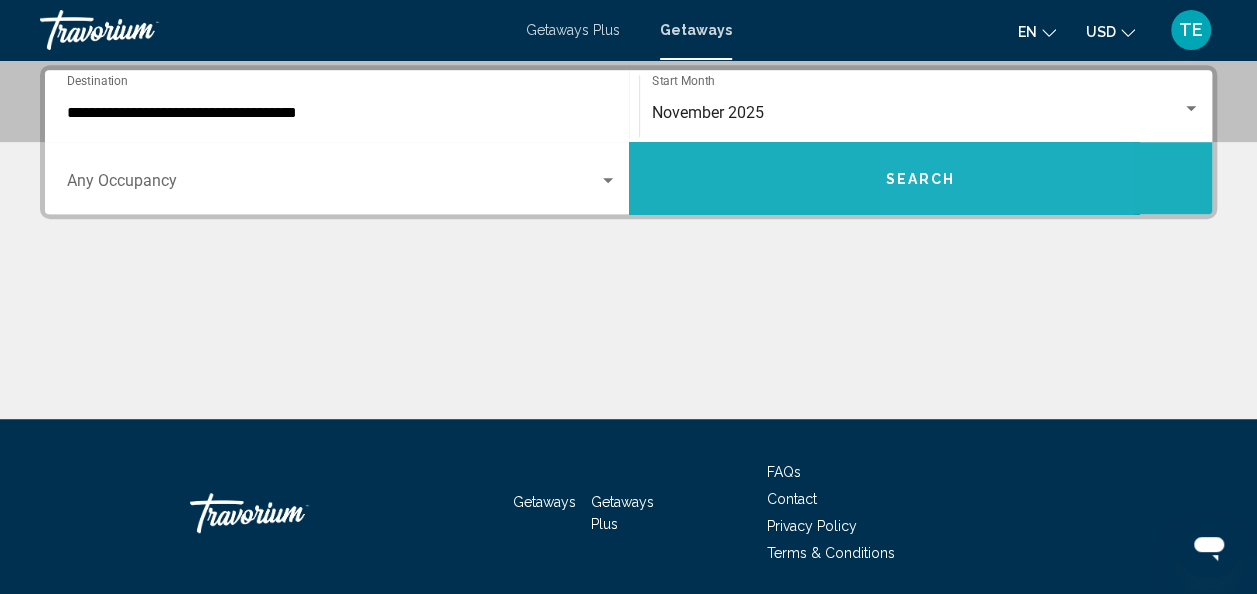click on "Search" at bounding box center [921, 178] 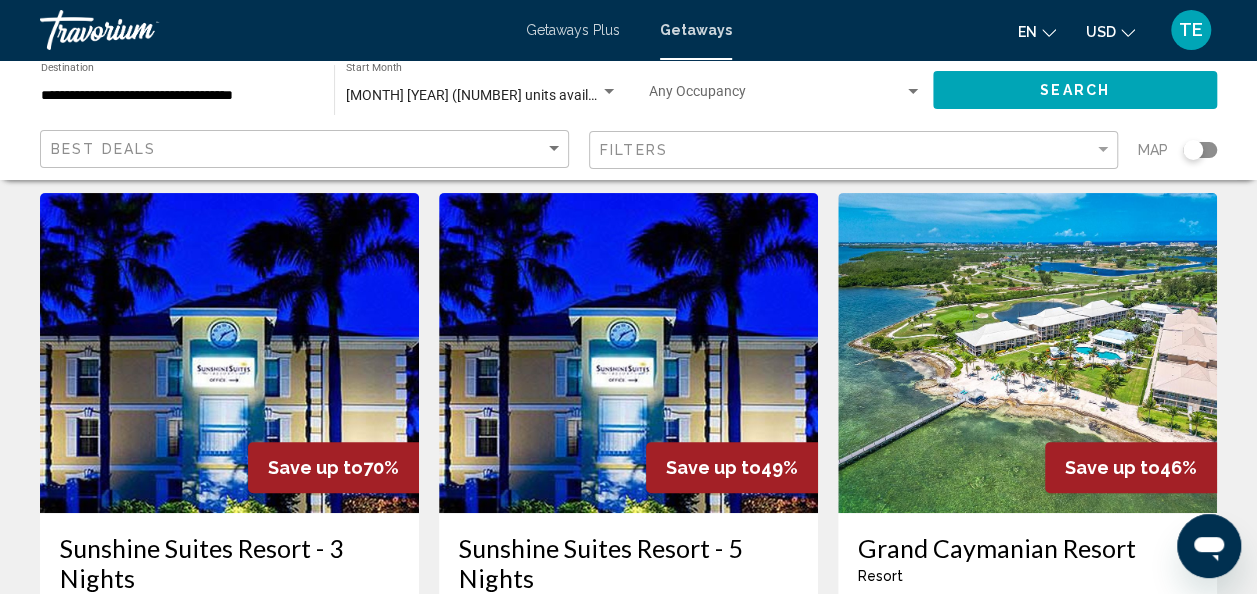 scroll, scrollTop: 0, scrollLeft: 0, axis: both 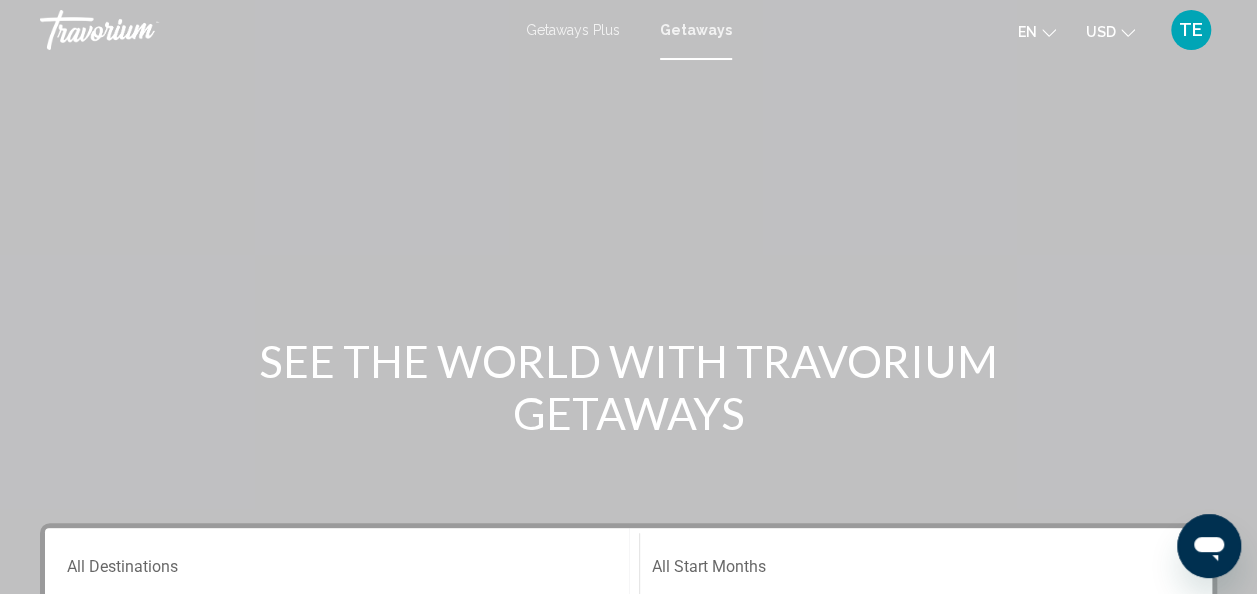 click on "Destination All Destinations" at bounding box center (342, 564) 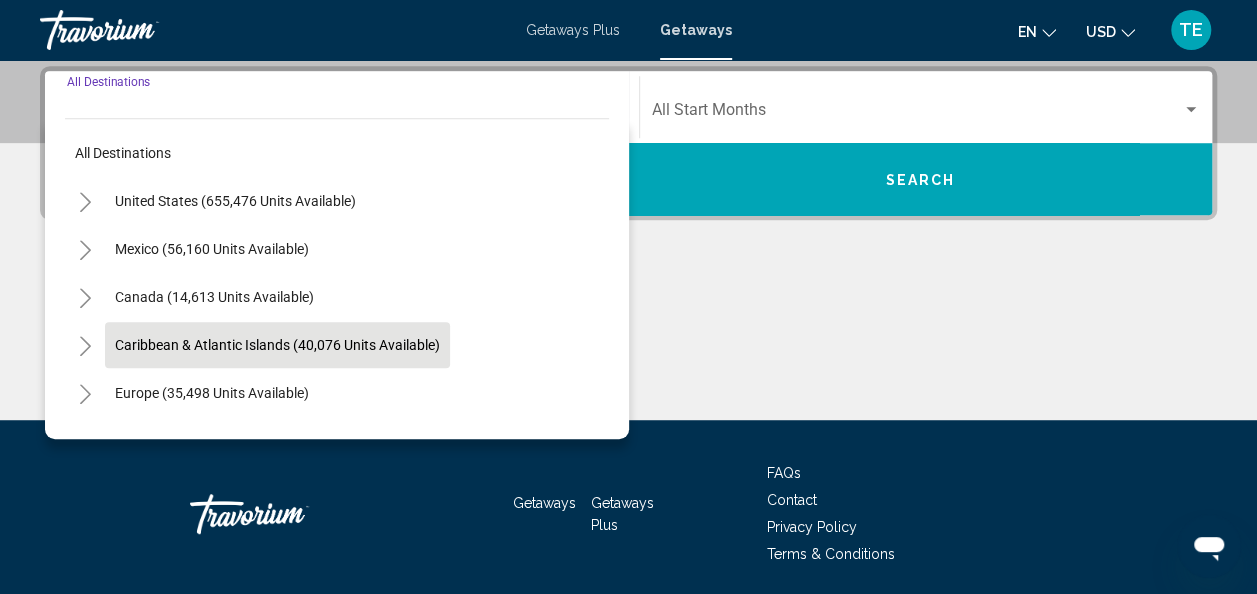 scroll, scrollTop: 458, scrollLeft: 0, axis: vertical 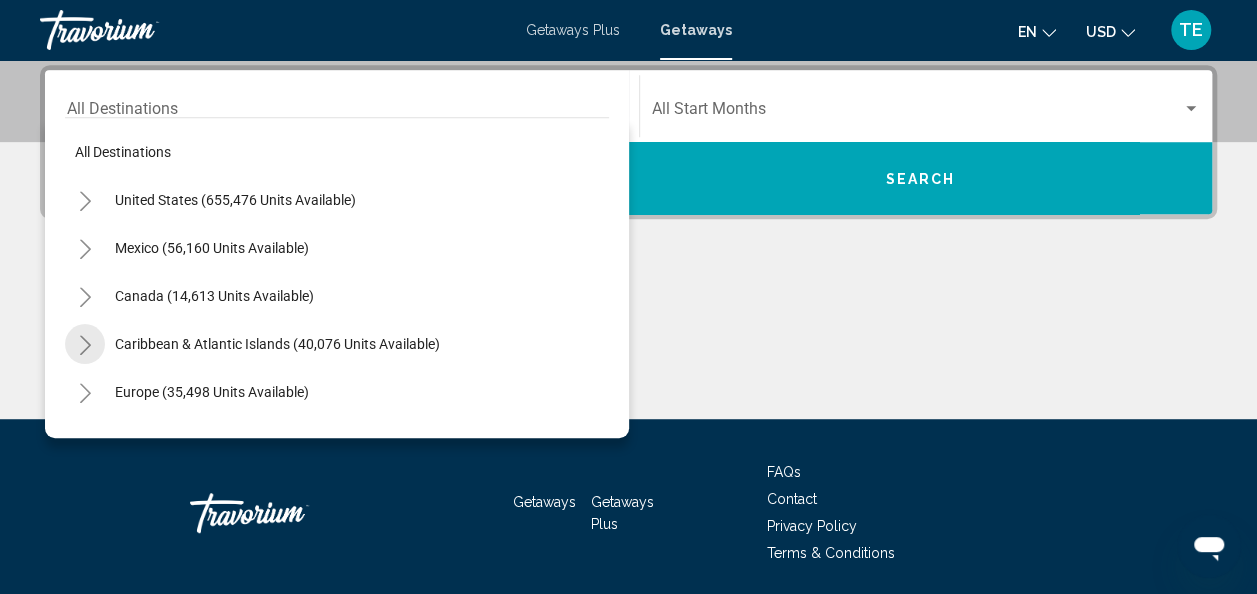 click 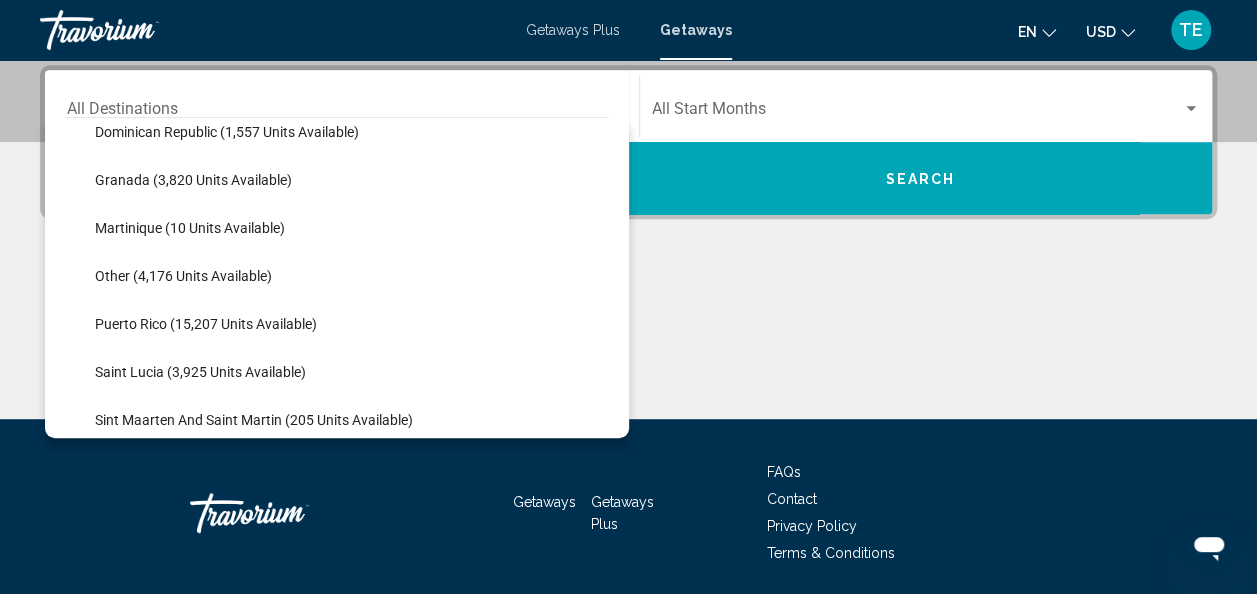 scroll, scrollTop: 410, scrollLeft: 0, axis: vertical 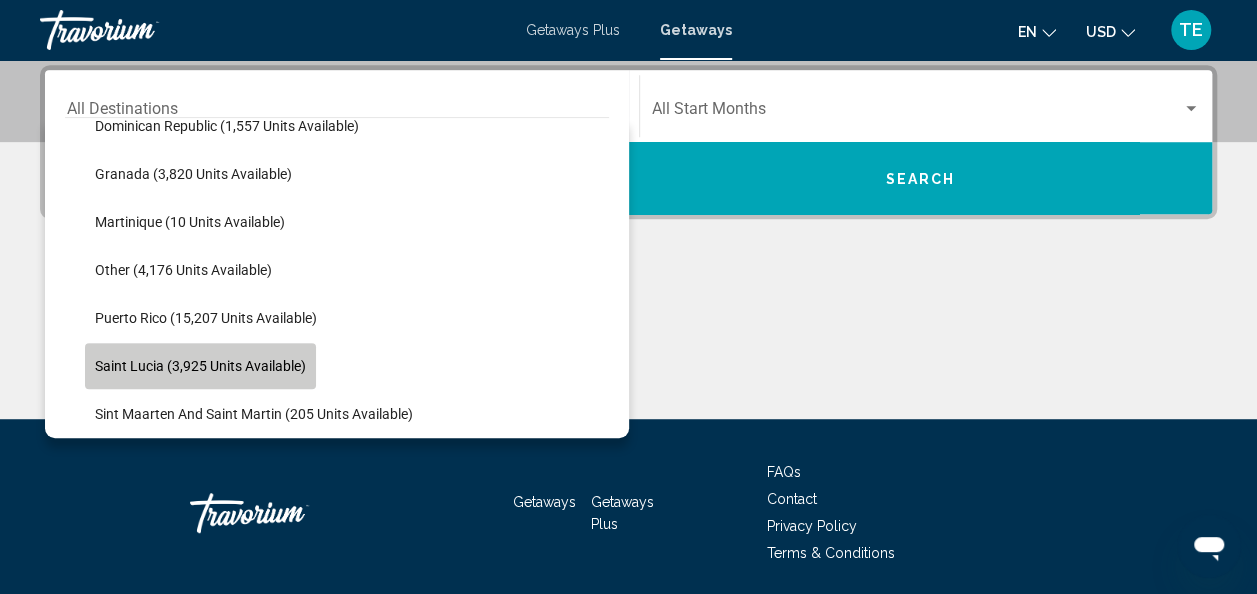 click on "Saint Lucia (3,925 units available)" 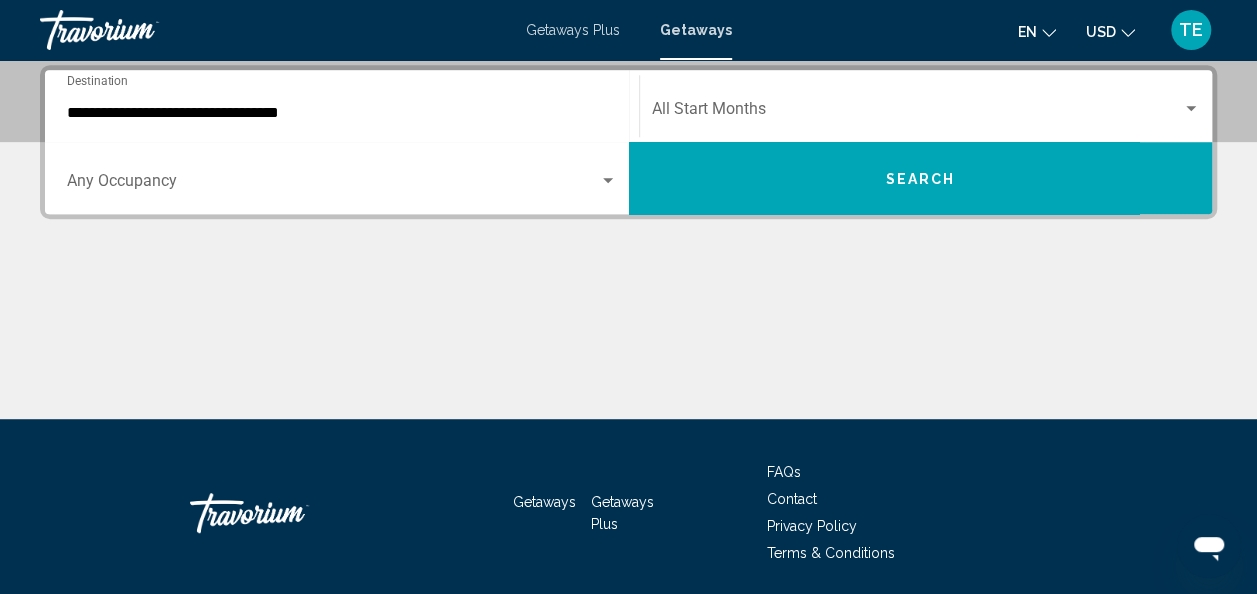 click on "Start Month All Start Months" 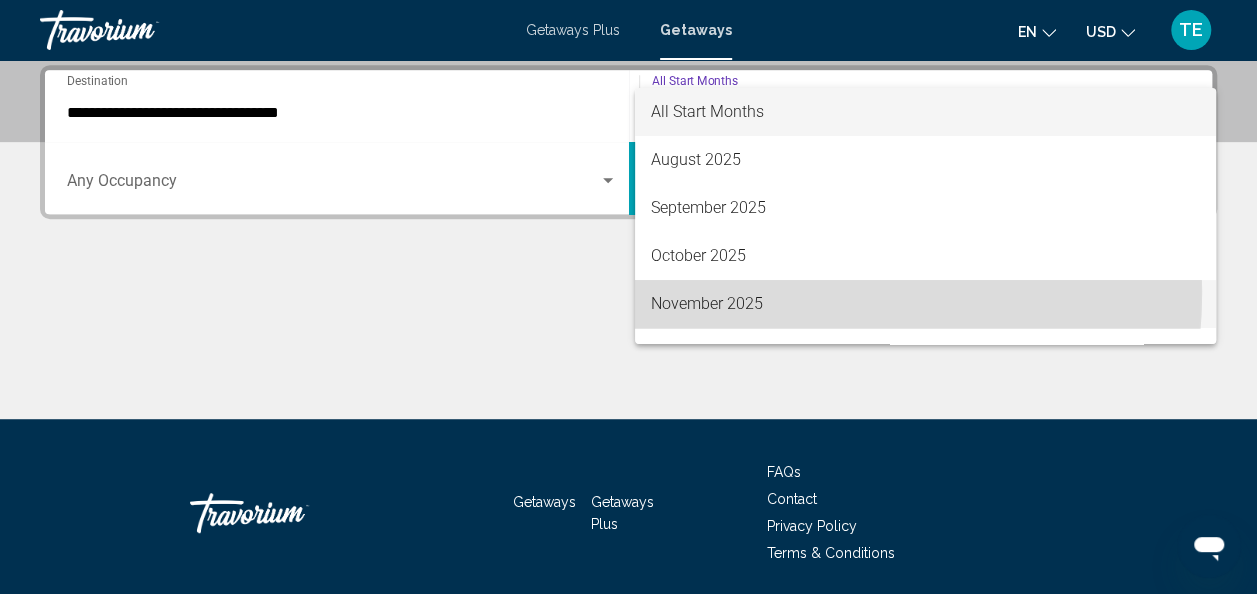 click on "November 2025" at bounding box center (925, 304) 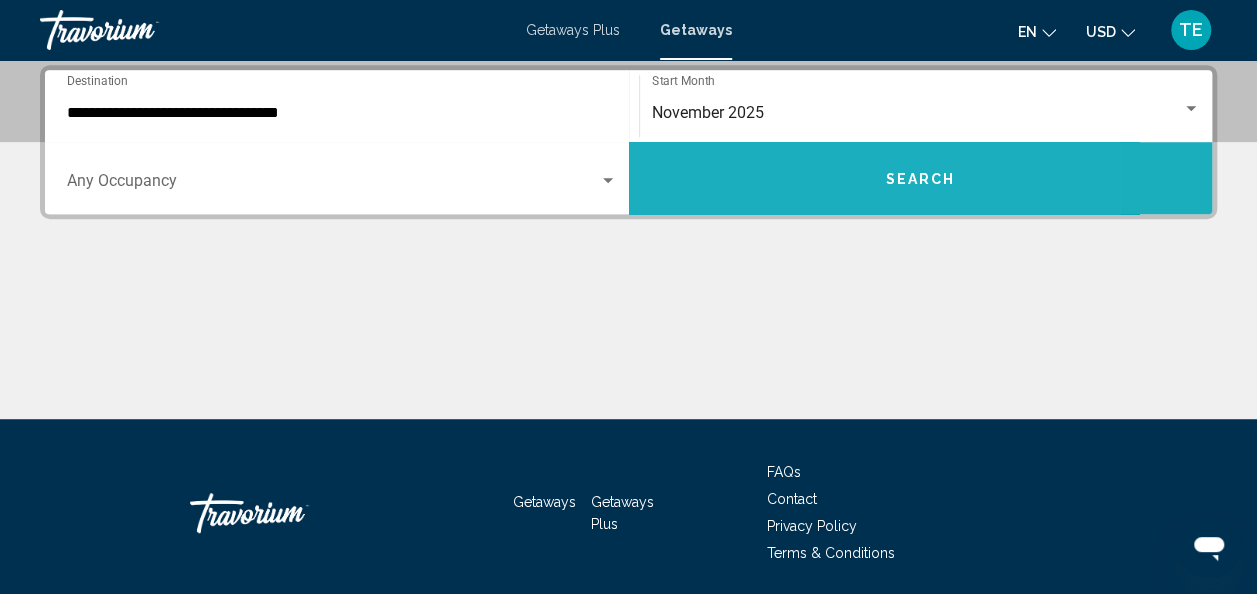 click on "Search" at bounding box center (921, 178) 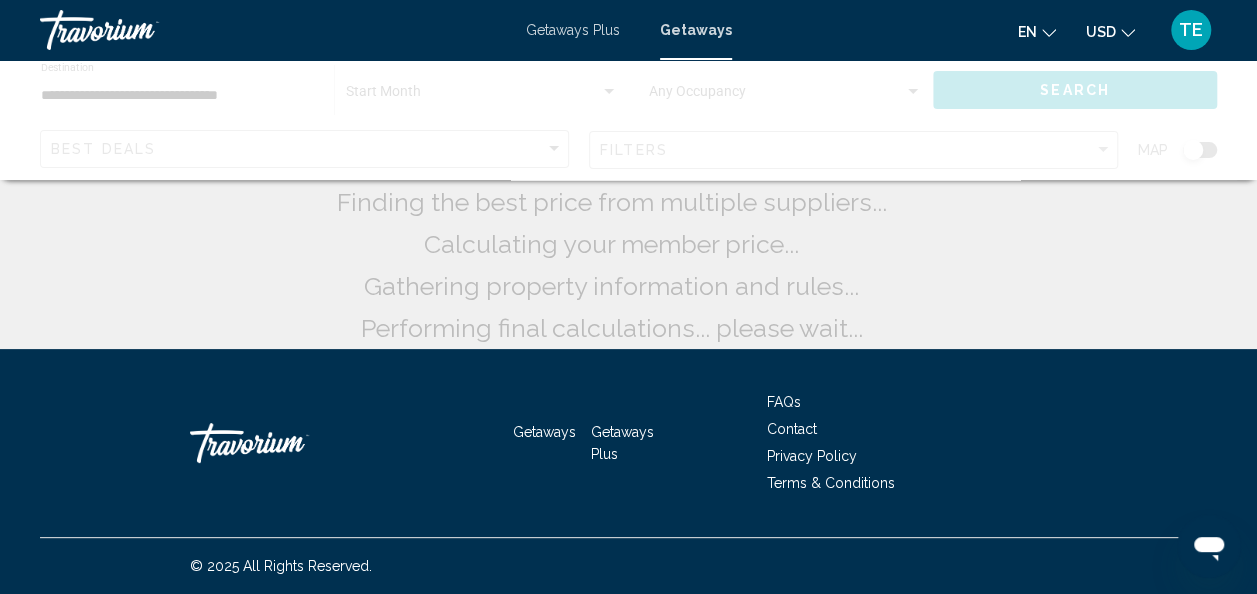 scroll, scrollTop: 0, scrollLeft: 0, axis: both 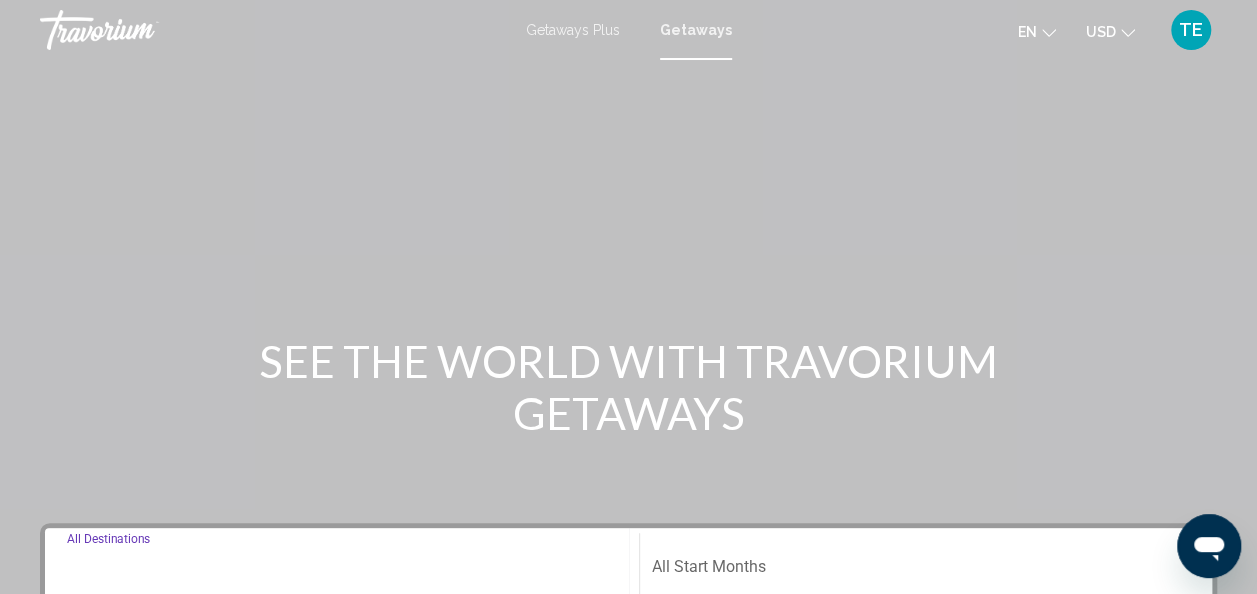click on "Destination All Destinations" at bounding box center (342, 571) 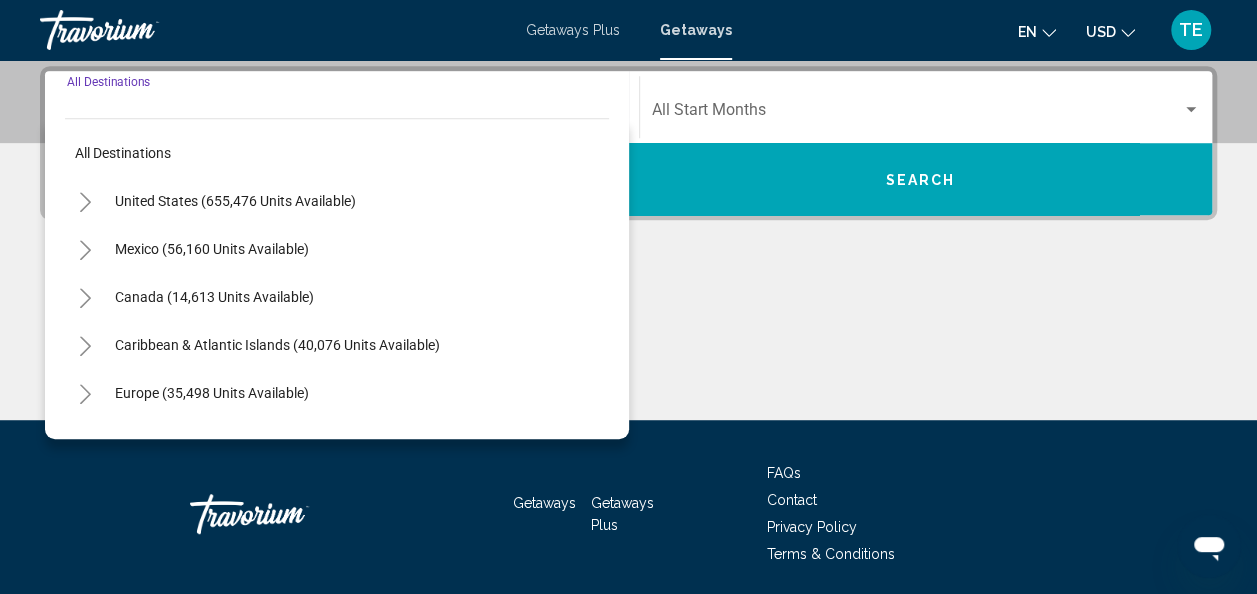 scroll, scrollTop: 458, scrollLeft: 0, axis: vertical 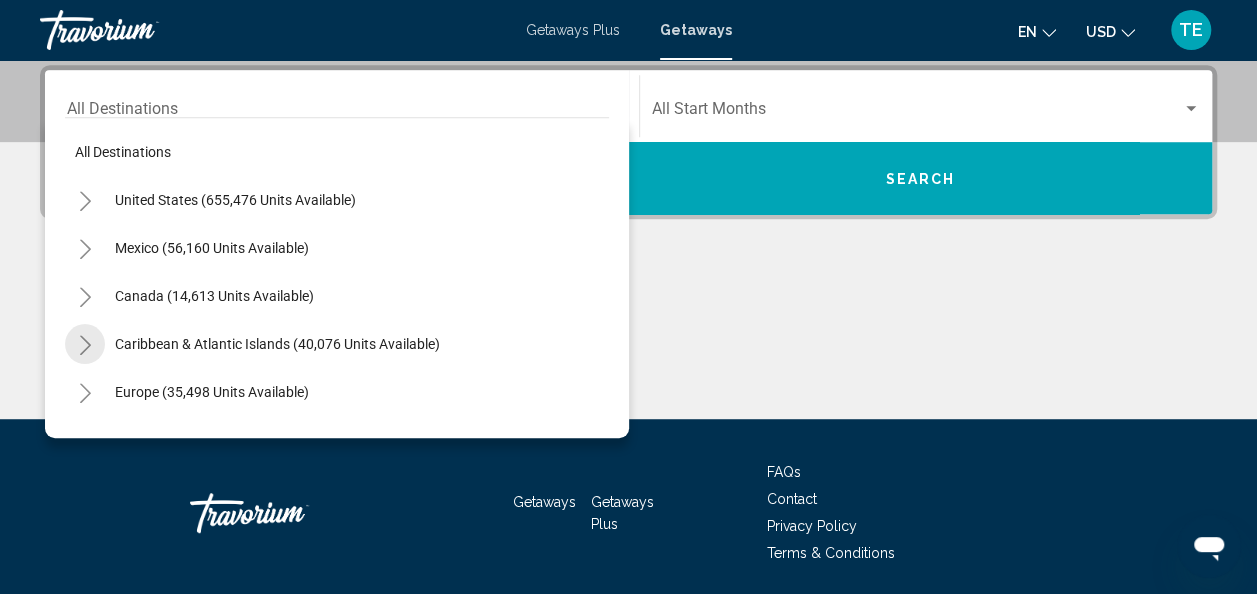 click 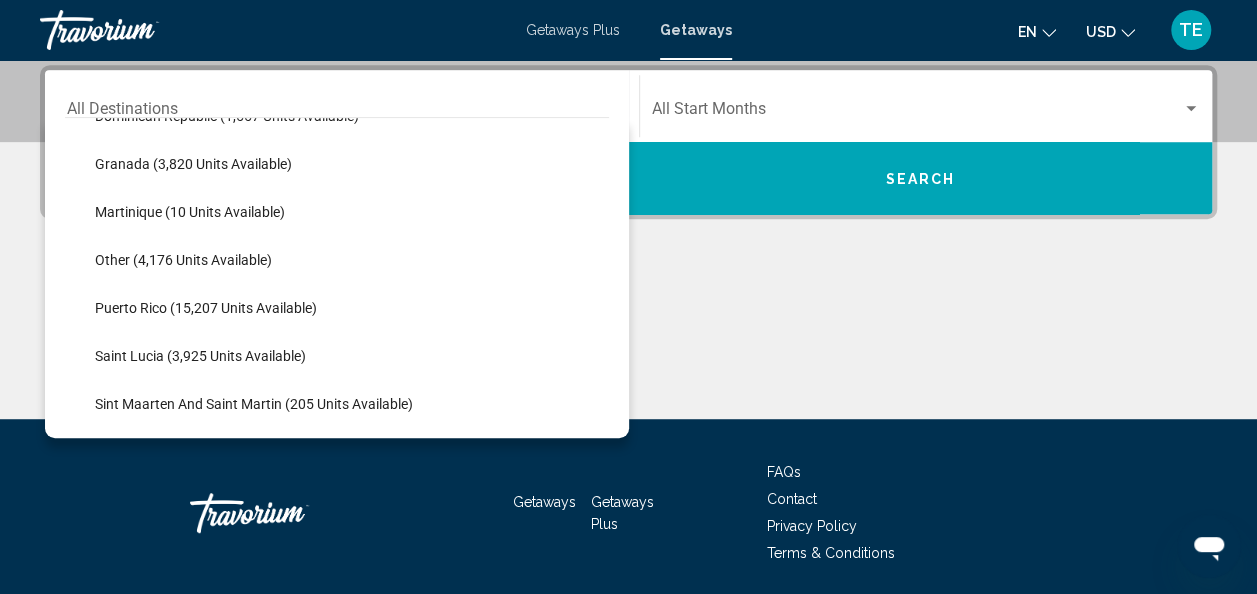 scroll, scrollTop: 442, scrollLeft: 0, axis: vertical 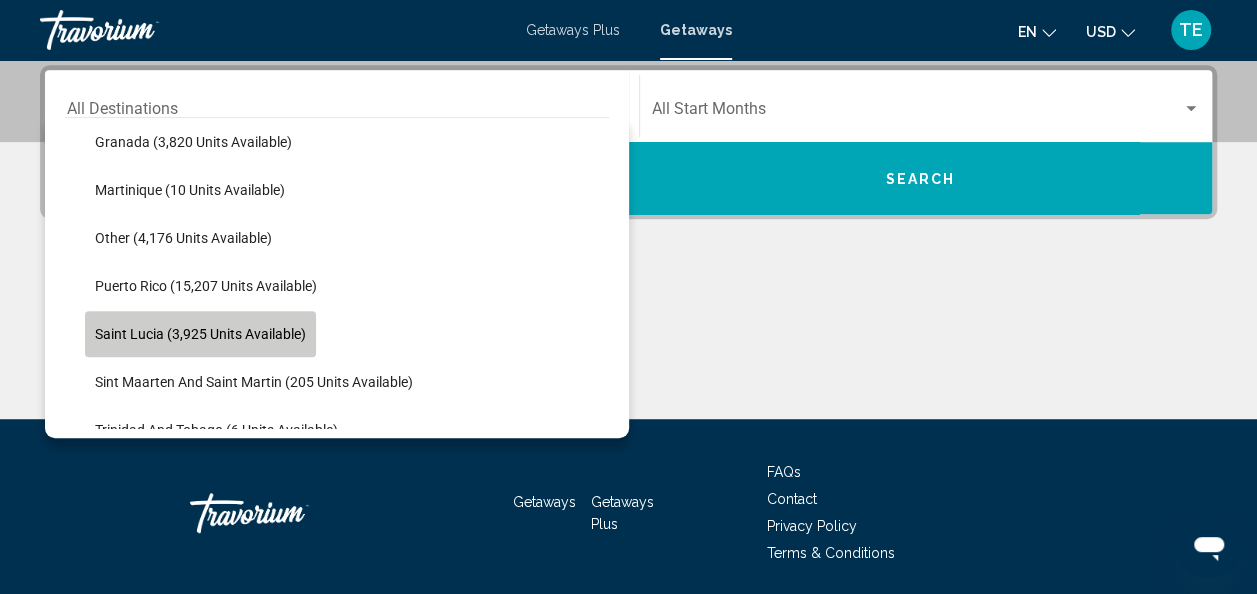click on "Saint Lucia (3,925 units available)" 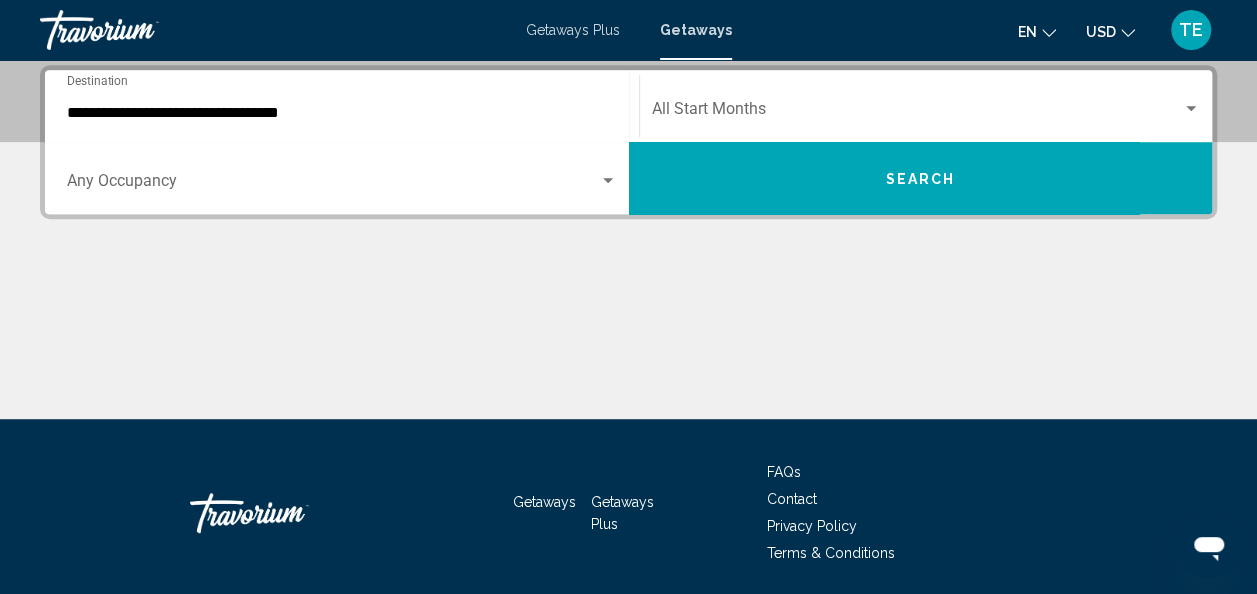 click on "Start Month All Start Months" 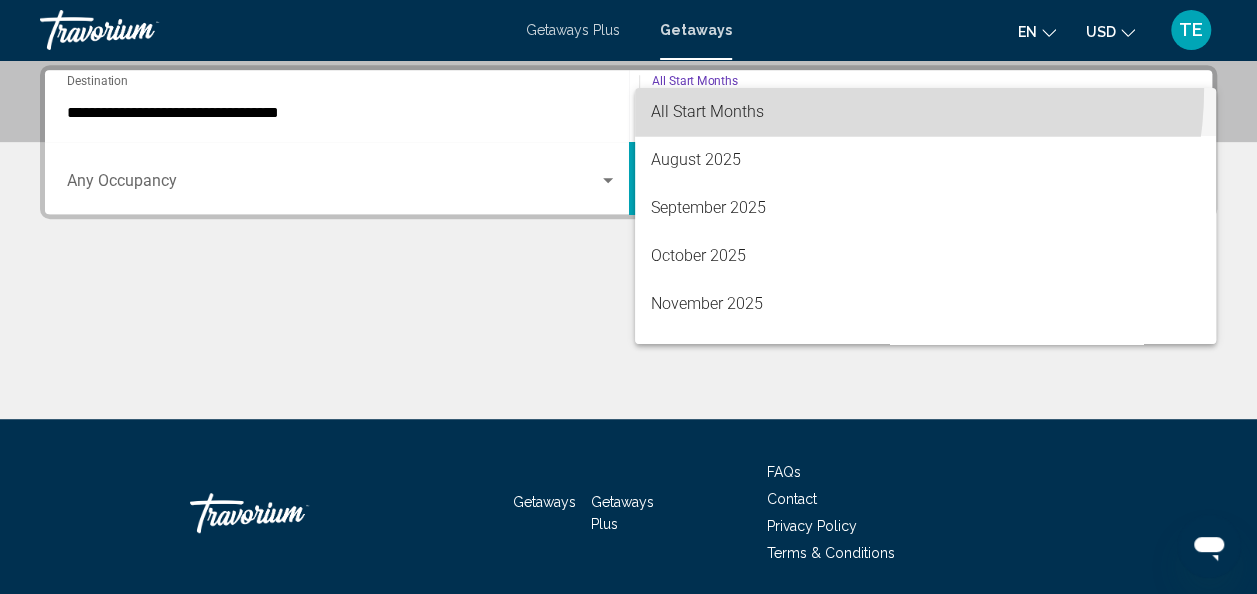 click on "All Start Months" at bounding box center [925, 112] 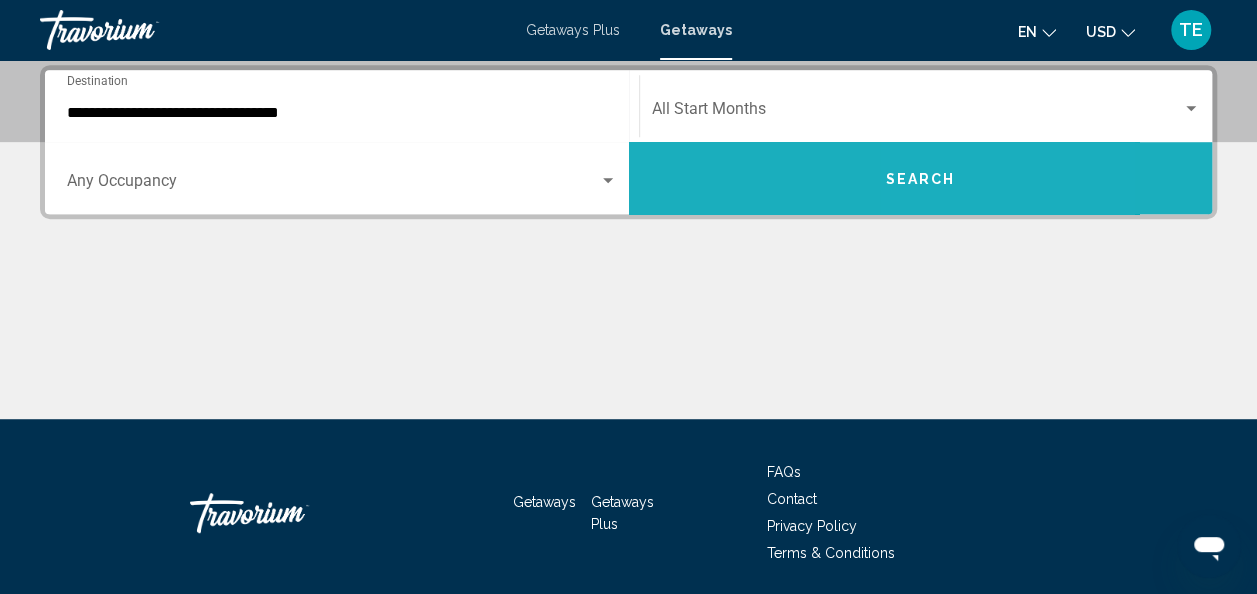 click on "Search" at bounding box center (921, 178) 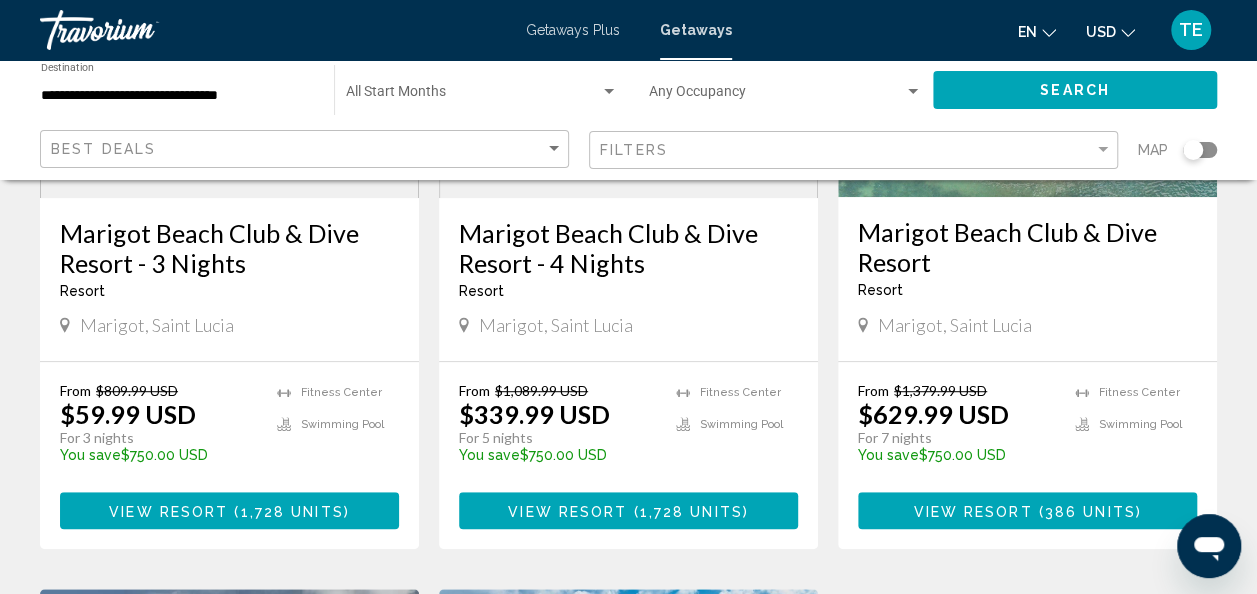 scroll, scrollTop: 402, scrollLeft: 0, axis: vertical 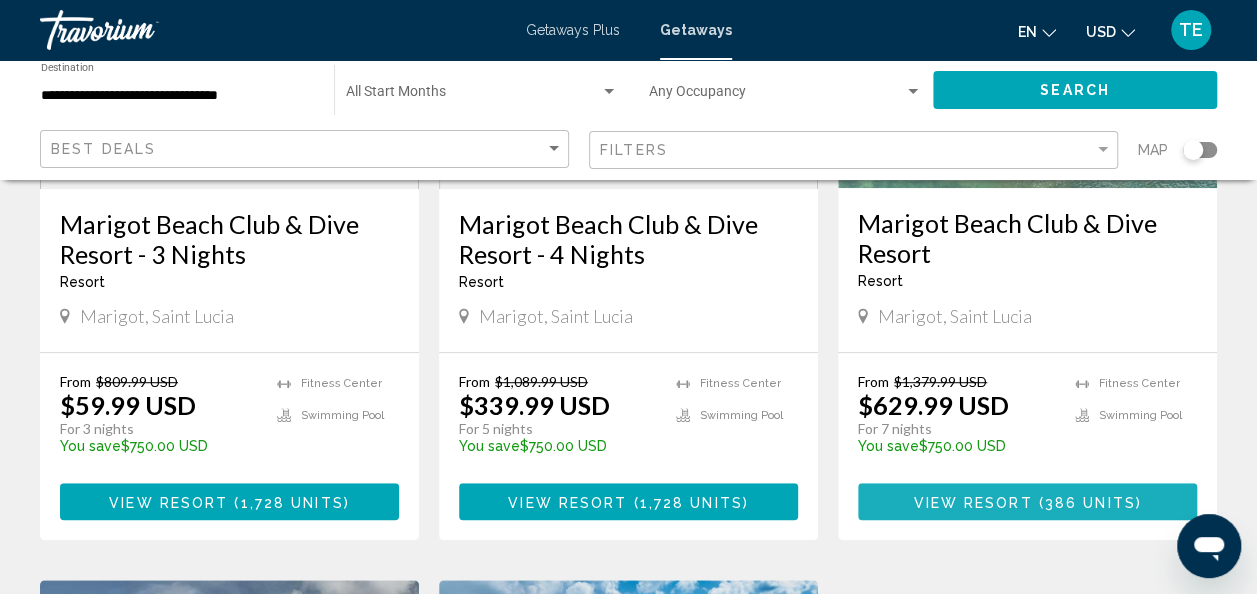 click on "View Resort" at bounding box center (972, 502) 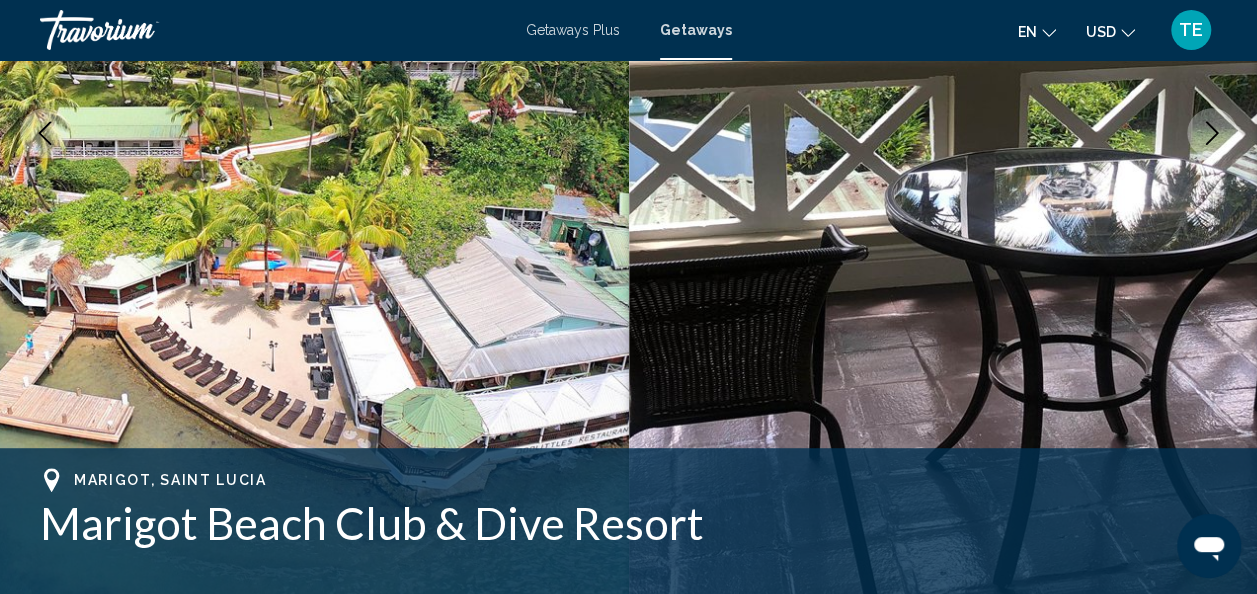 scroll, scrollTop: 238, scrollLeft: 0, axis: vertical 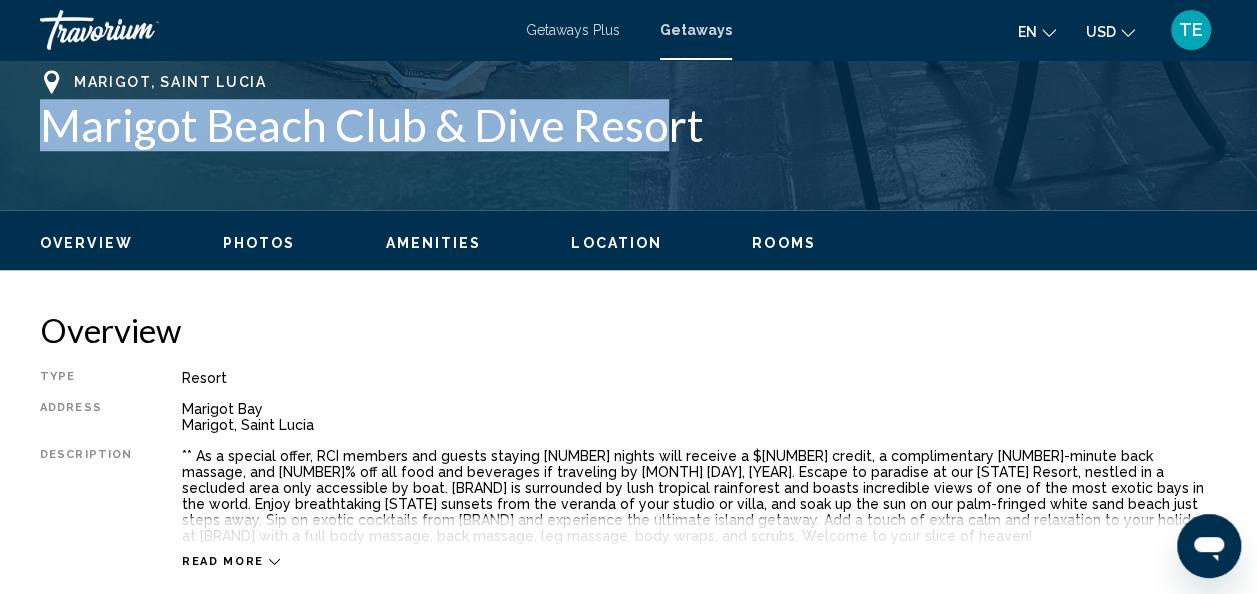 drag, startPoint x: 38, startPoint y: 121, endPoint x: 704, endPoint y: 130, distance: 666.0608 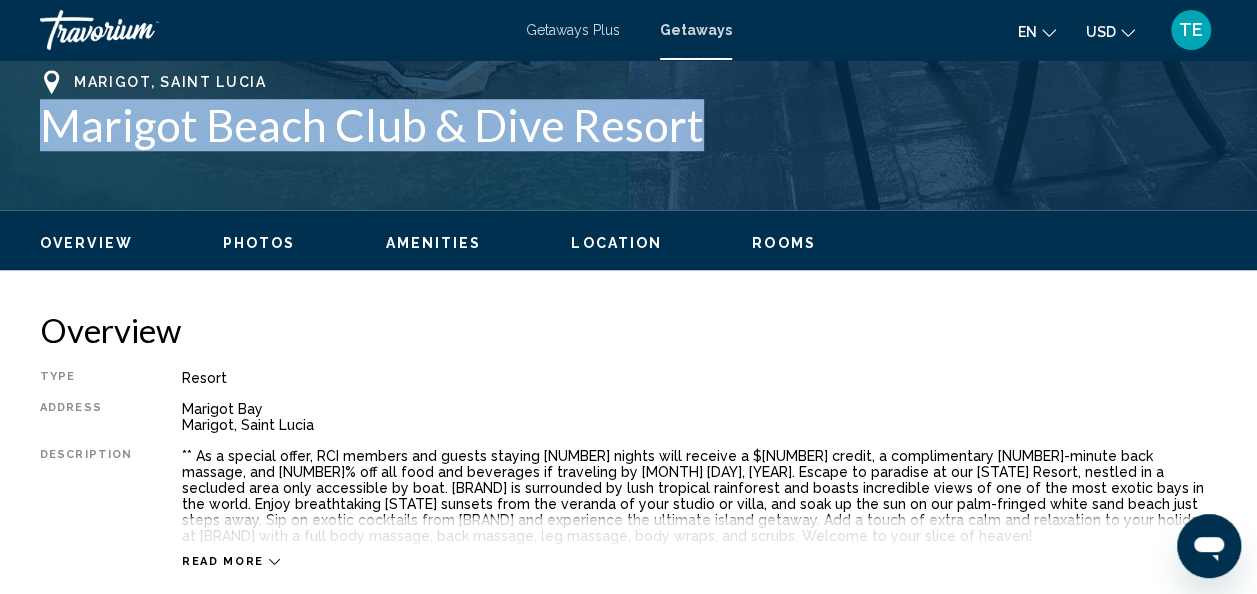 copy on "Marigot Beach Club & Dive Resort" 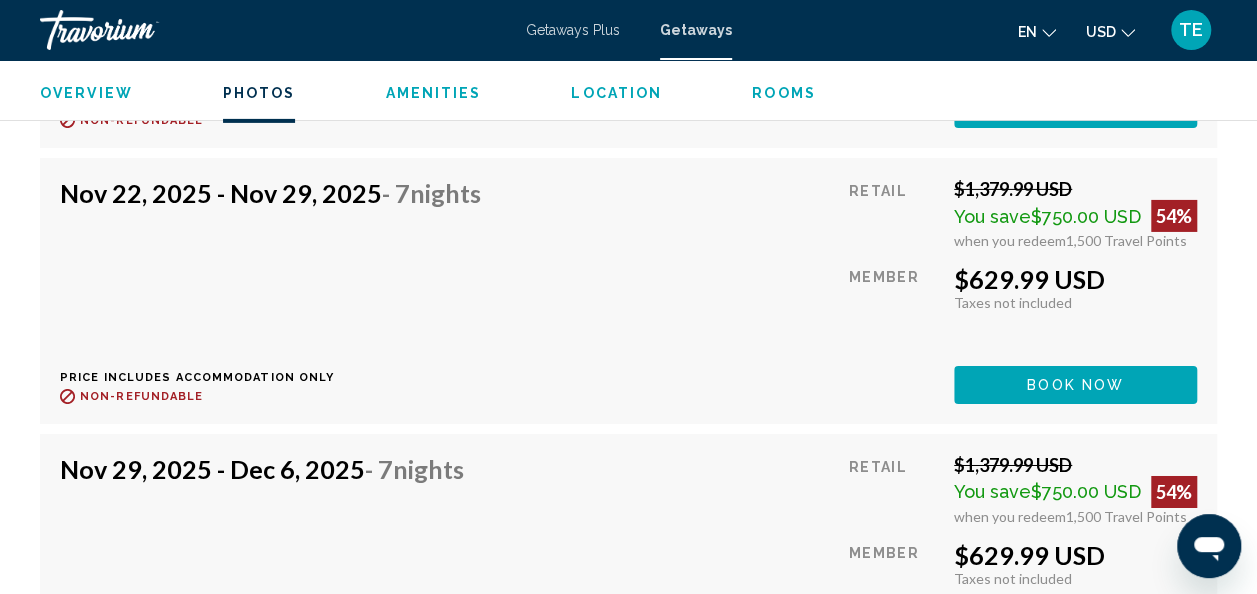 scroll, scrollTop: 7058, scrollLeft: 0, axis: vertical 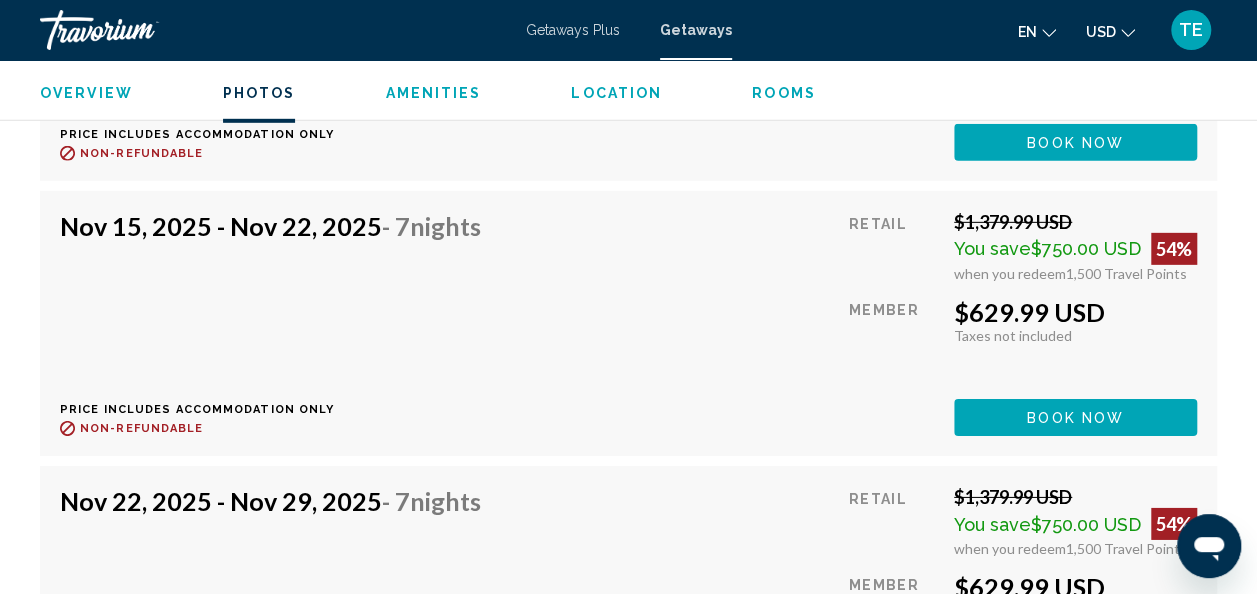 click on "Book now" at bounding box center (1075, -2611) 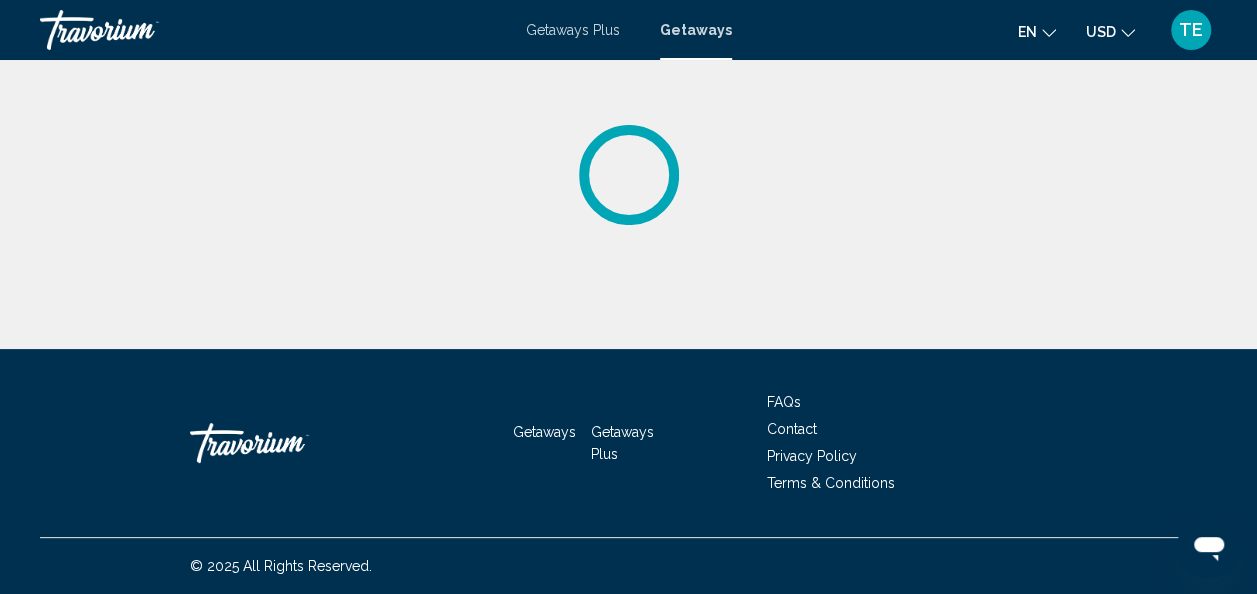 scroll, scrollTop: 0, scrollLeft: 0, axis: both 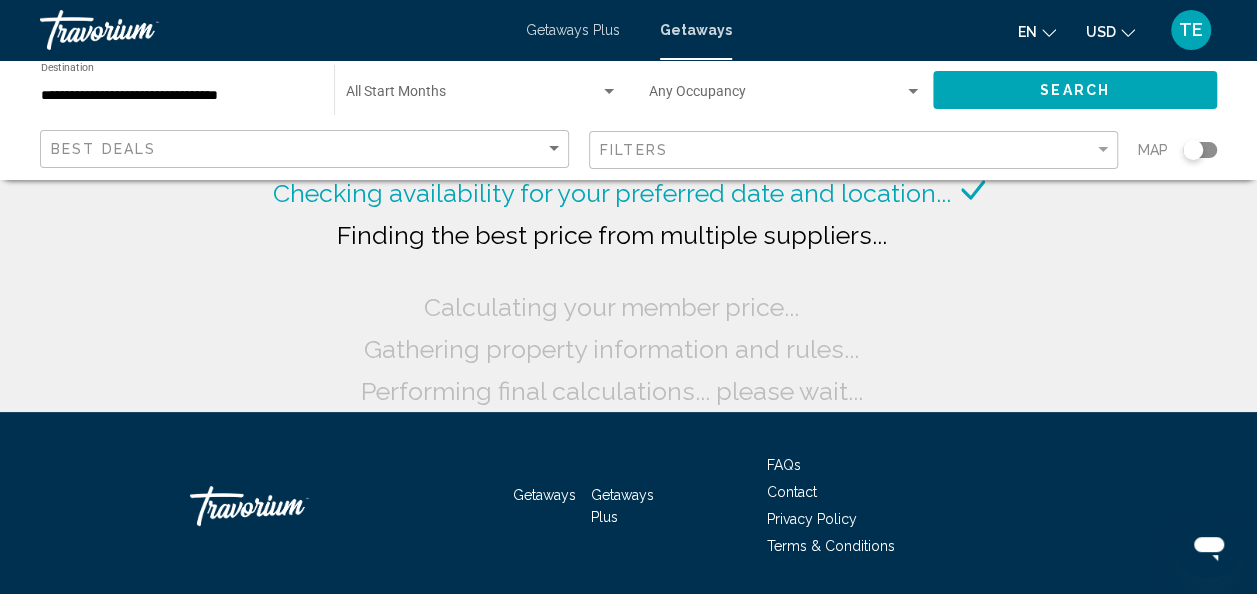 click on "**********" at bounding box center [177, 96] 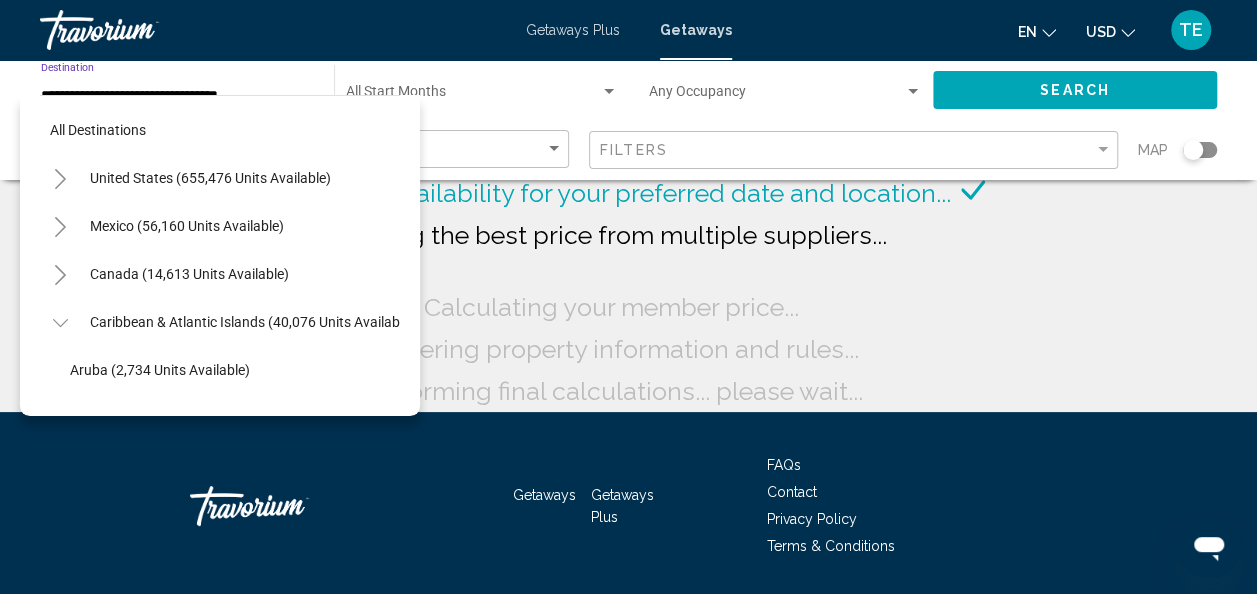scroll, scrollTop: 510, scrollLeft: 0, axis: vertical 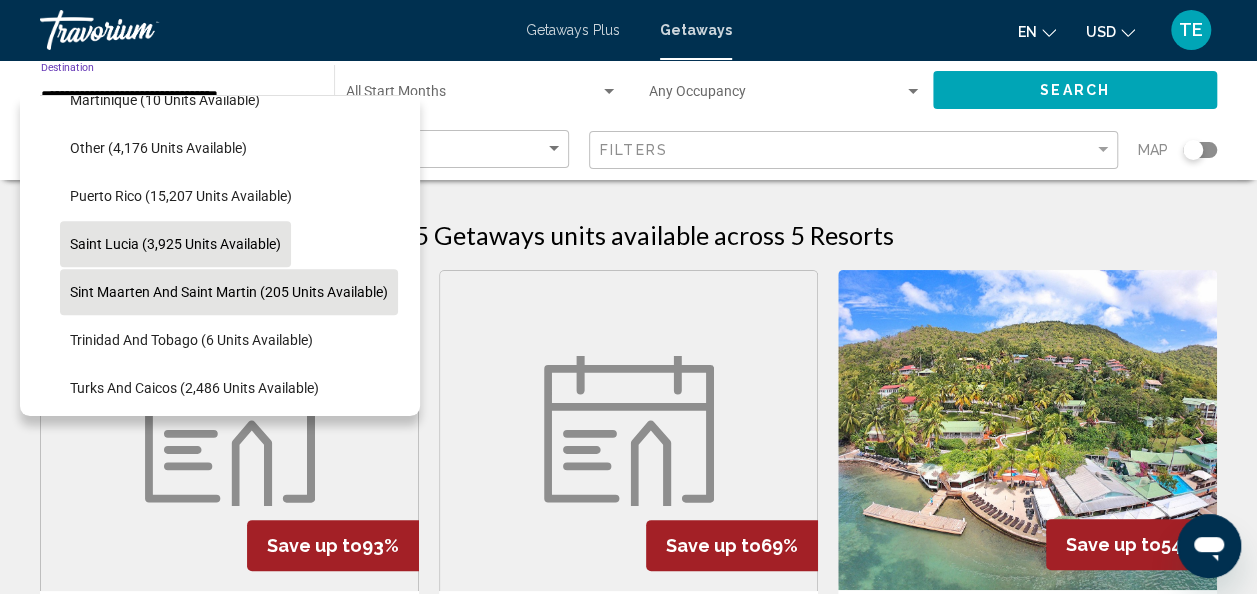 click on "Sint Maarten and Saint Martin (205 units available)" 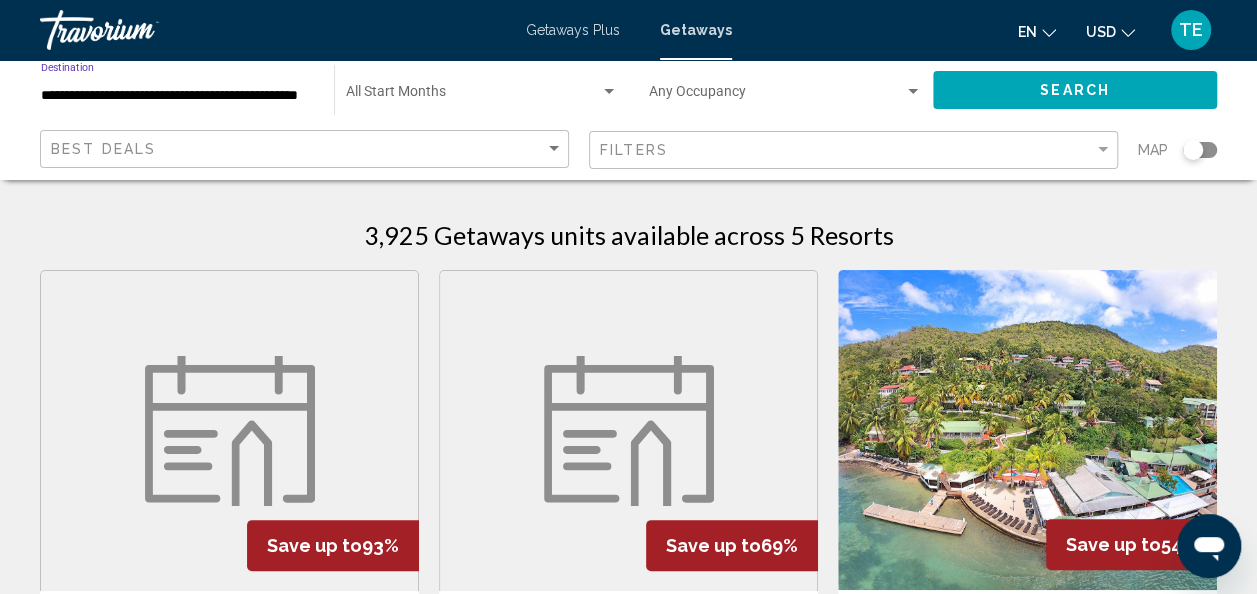 click on "Search" 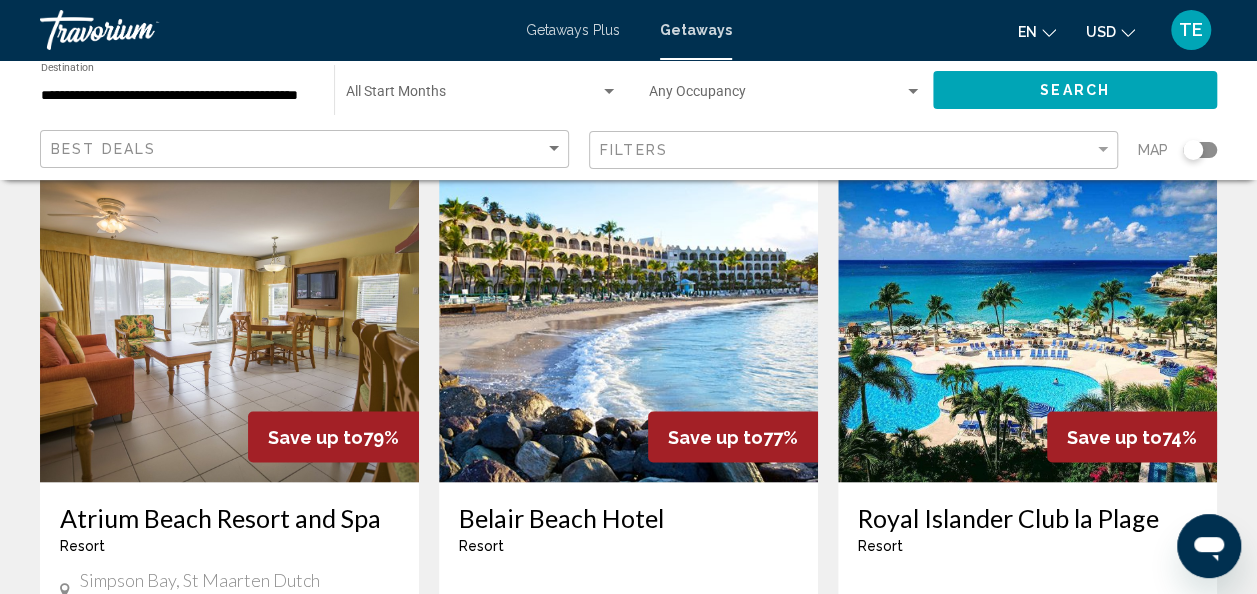 scroll, scrollTop: 1520, scrollLeft: 0, axis: vertical 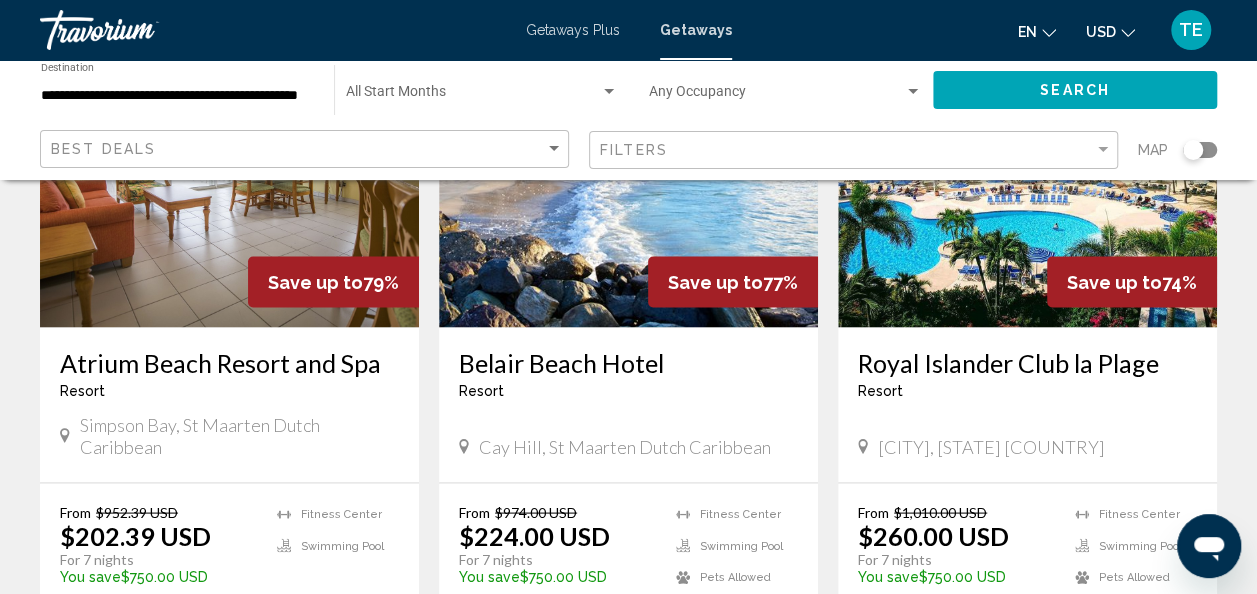 drag, startPoint x: 846, startPoint y: 331, endPoint x: 1157, endPoint y: 315, distance: 311.41132 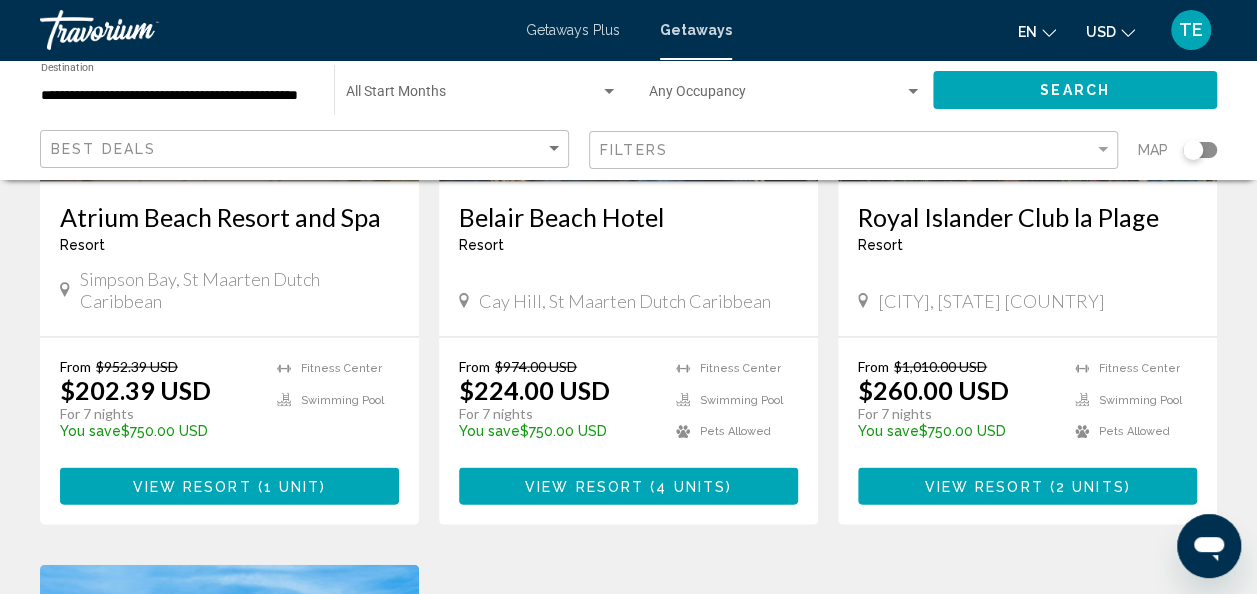 scroll, scrollTop: 1870, scrollLeft: 0, axis: vertical 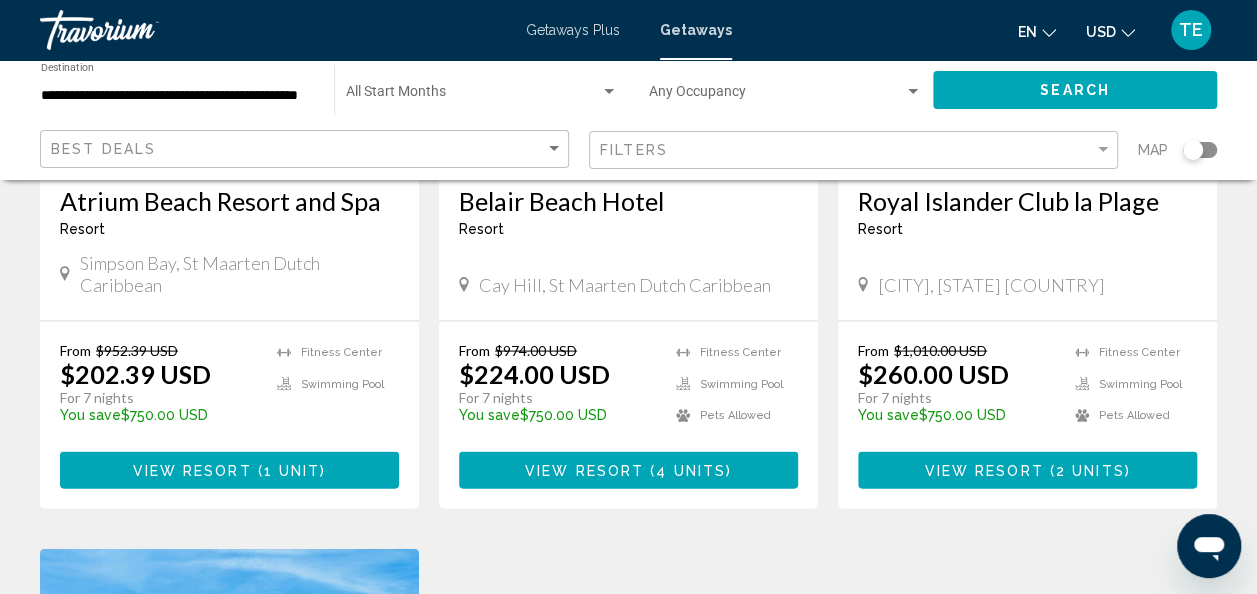 click on "View Resort" at bounding box center (983, 470) 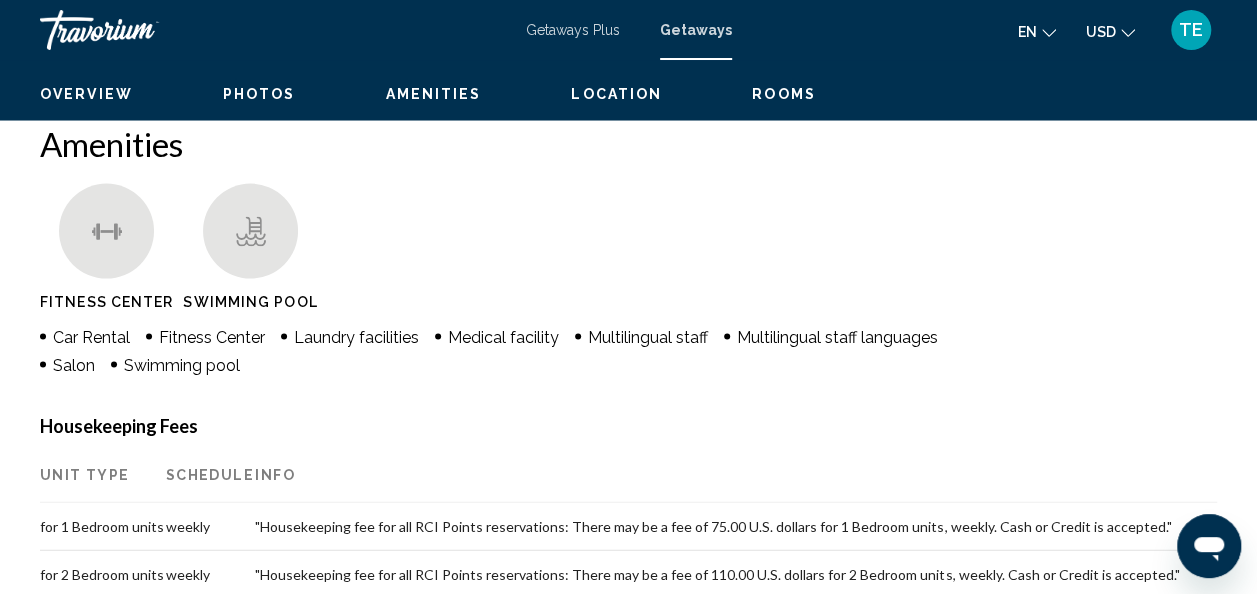 scroll, scrollTop: 238, scrollLeft: 0, axis: vertical 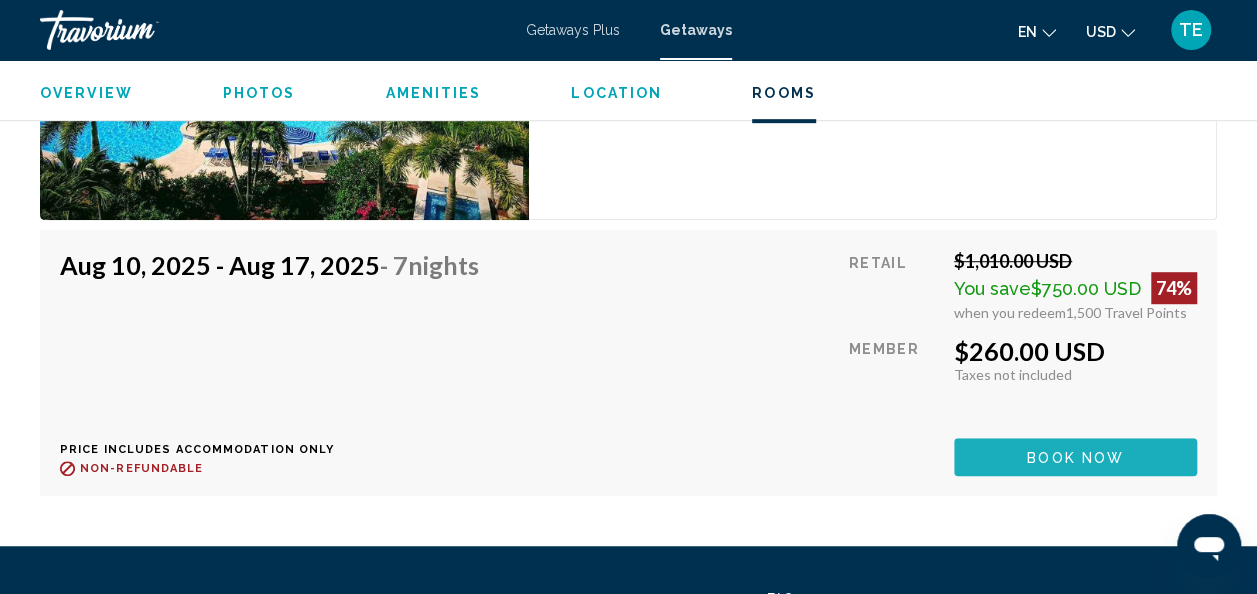 click on "Book now" at bounding box center [1075, 458] 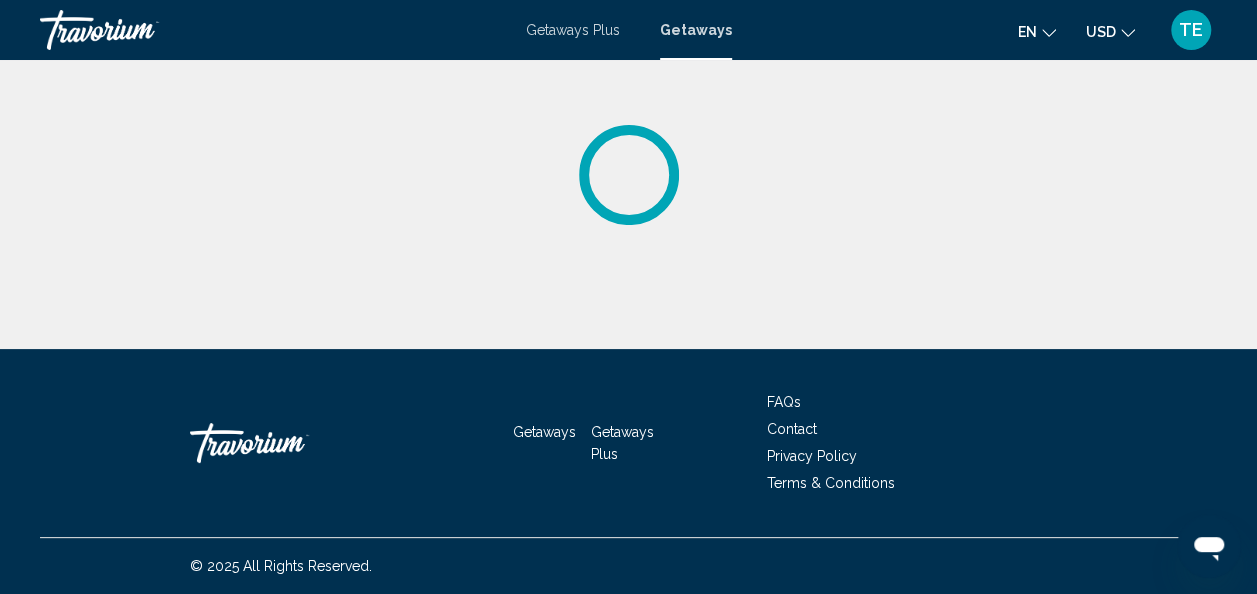 scroll, scrollTop: 0, scrollLeft: 0, axis: both 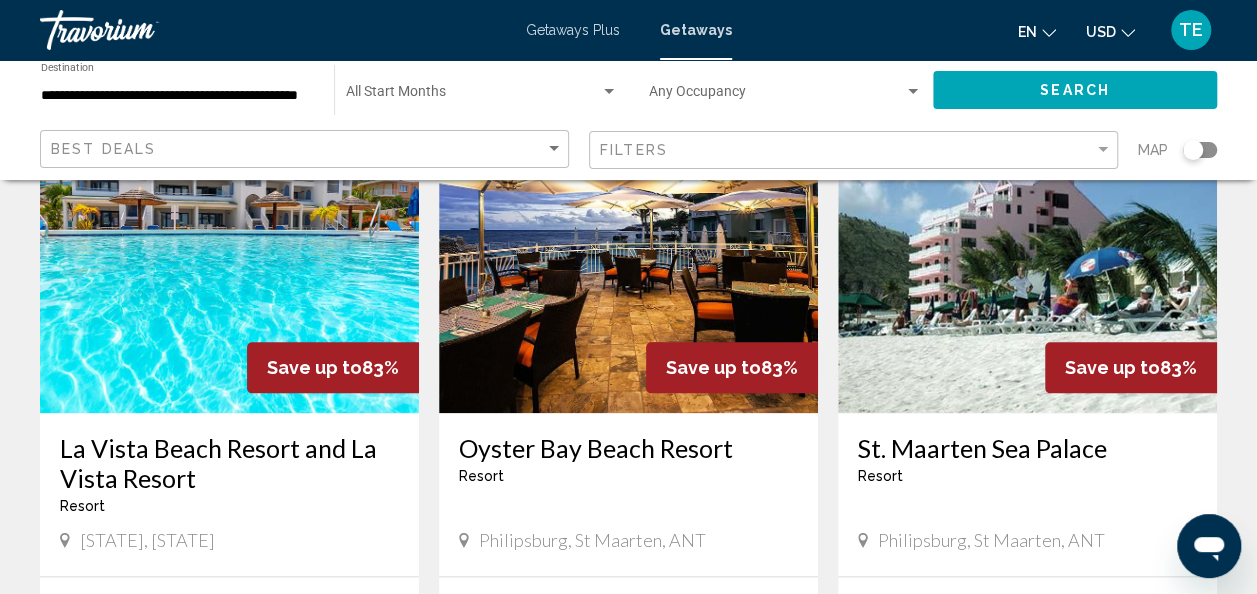 drag, startPoint x: 451, startPoint y: 420, endPoint x: 759, endPoint y: 430, distance: 308.1623 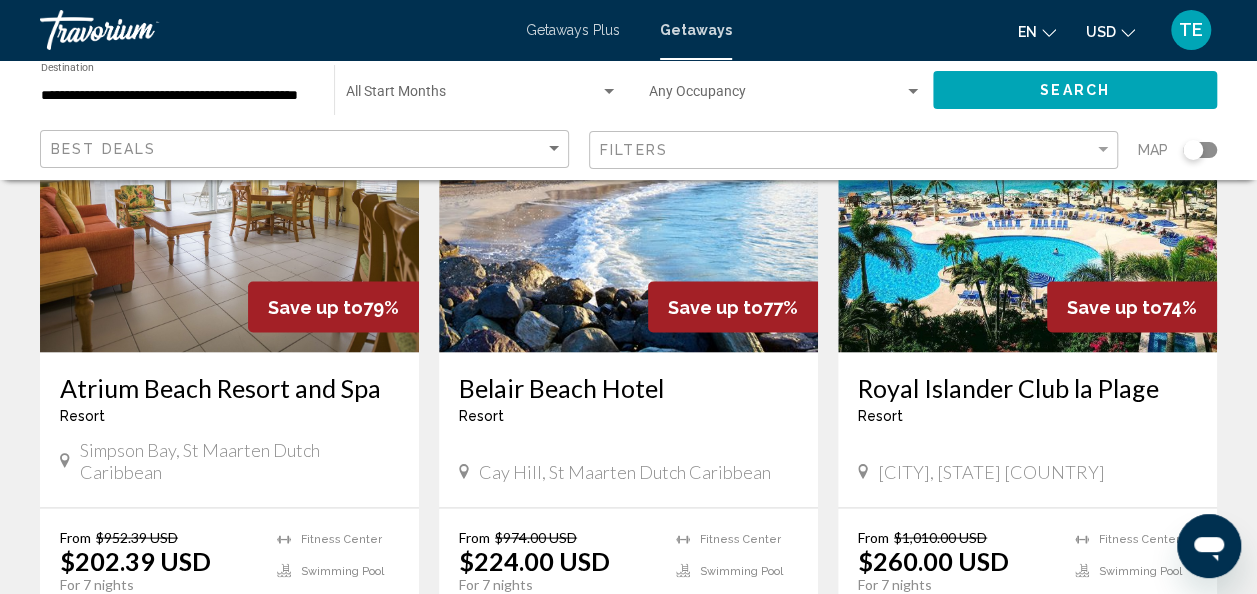 scroll, scrollTop: 1628, scrollLeft: 0, axis: vertical 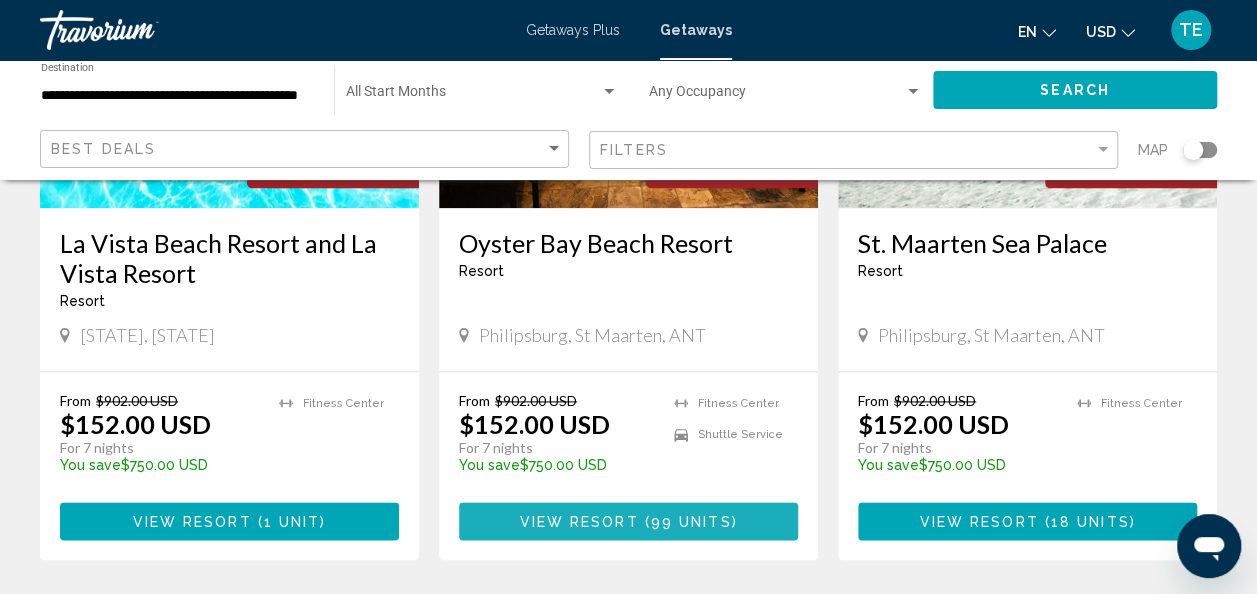 click on "View Resort" at bounding box center [578, 522] 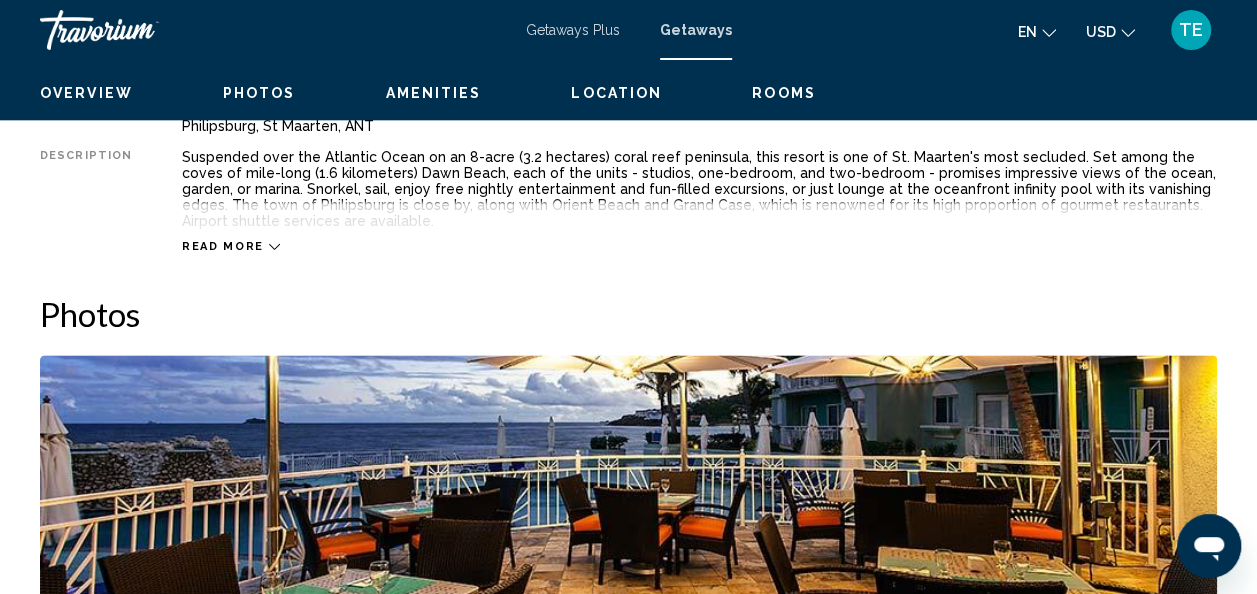 scroll, scrollTop: 238, scrollLeft: 0, axis: vertical 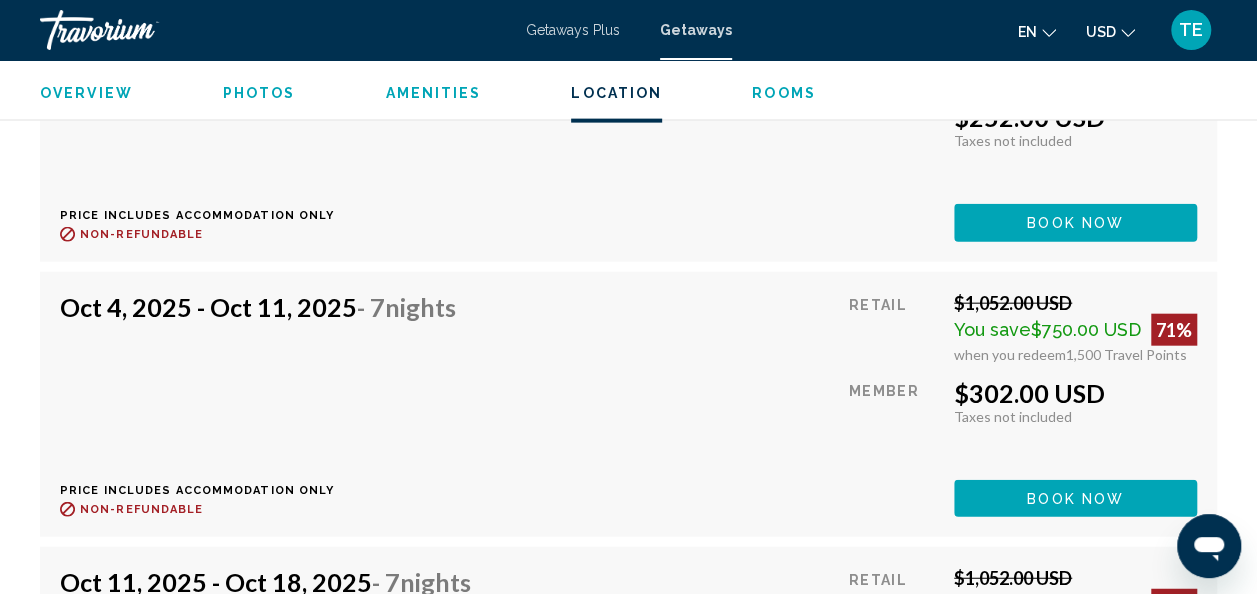 click on "Book now" at bounding box center [1075, -5381] 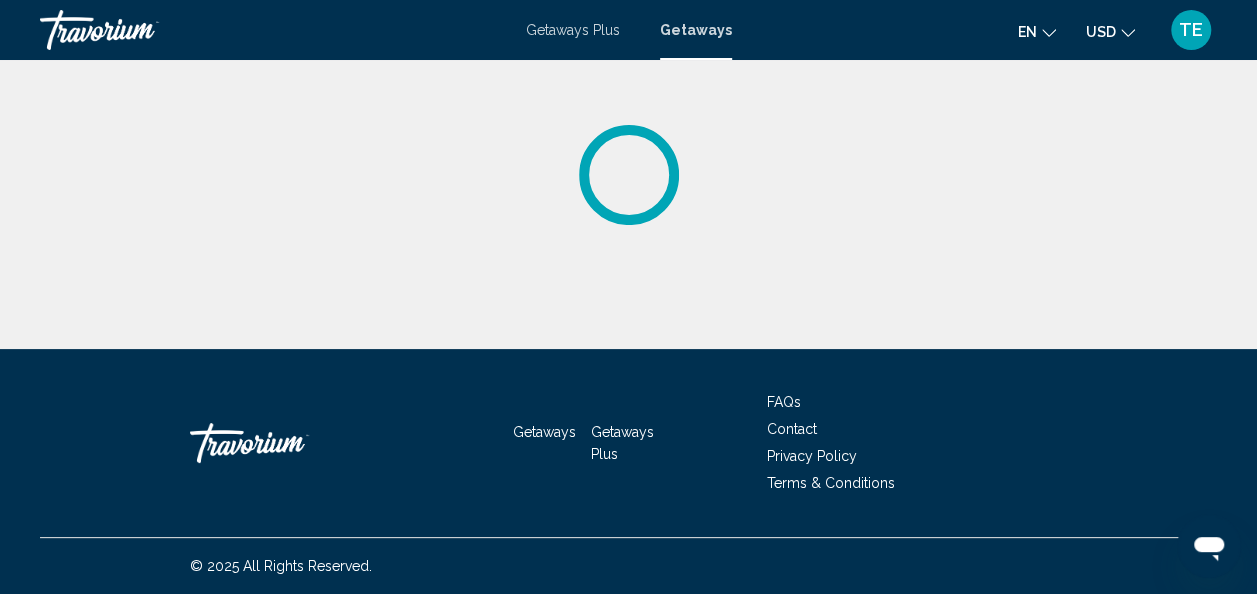 scroll, scrollTop: 0, scrollLeft: 0, axis: both 